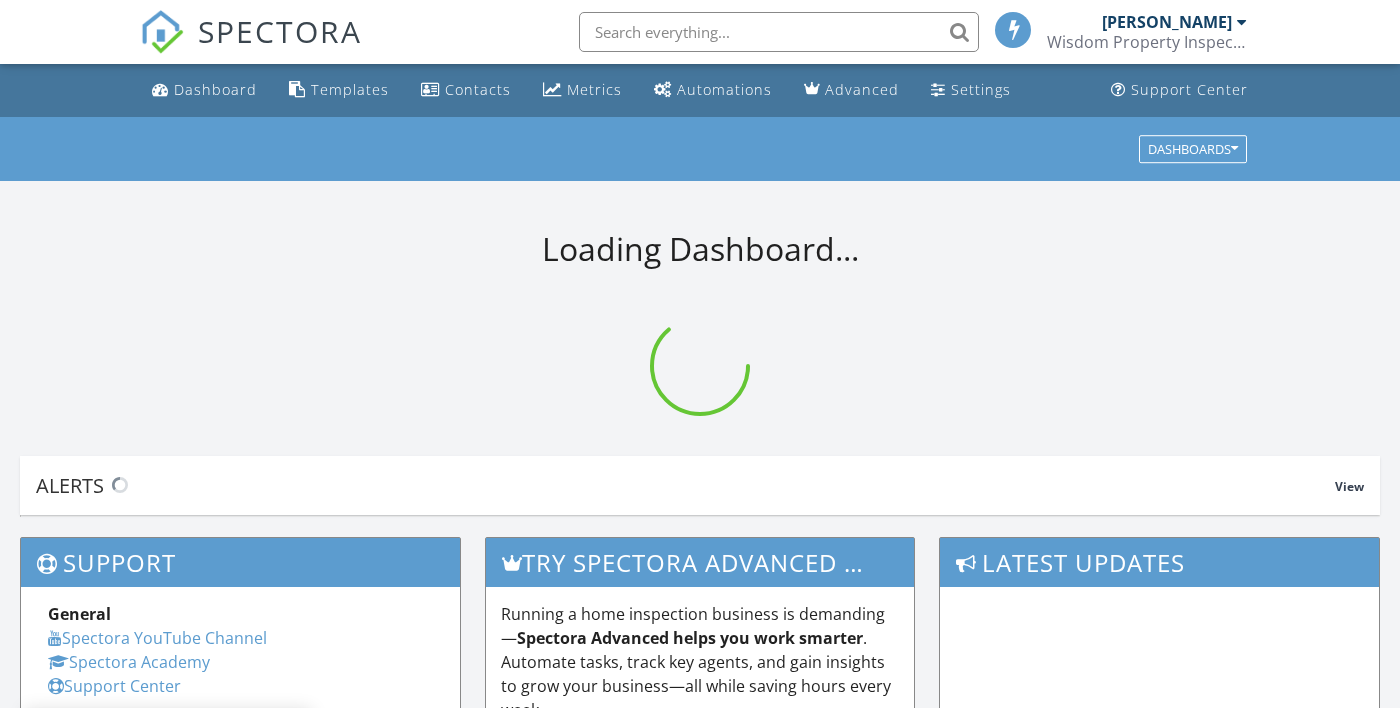 scroll, scrollTop: 0, scrollLeft: 0, axis: both 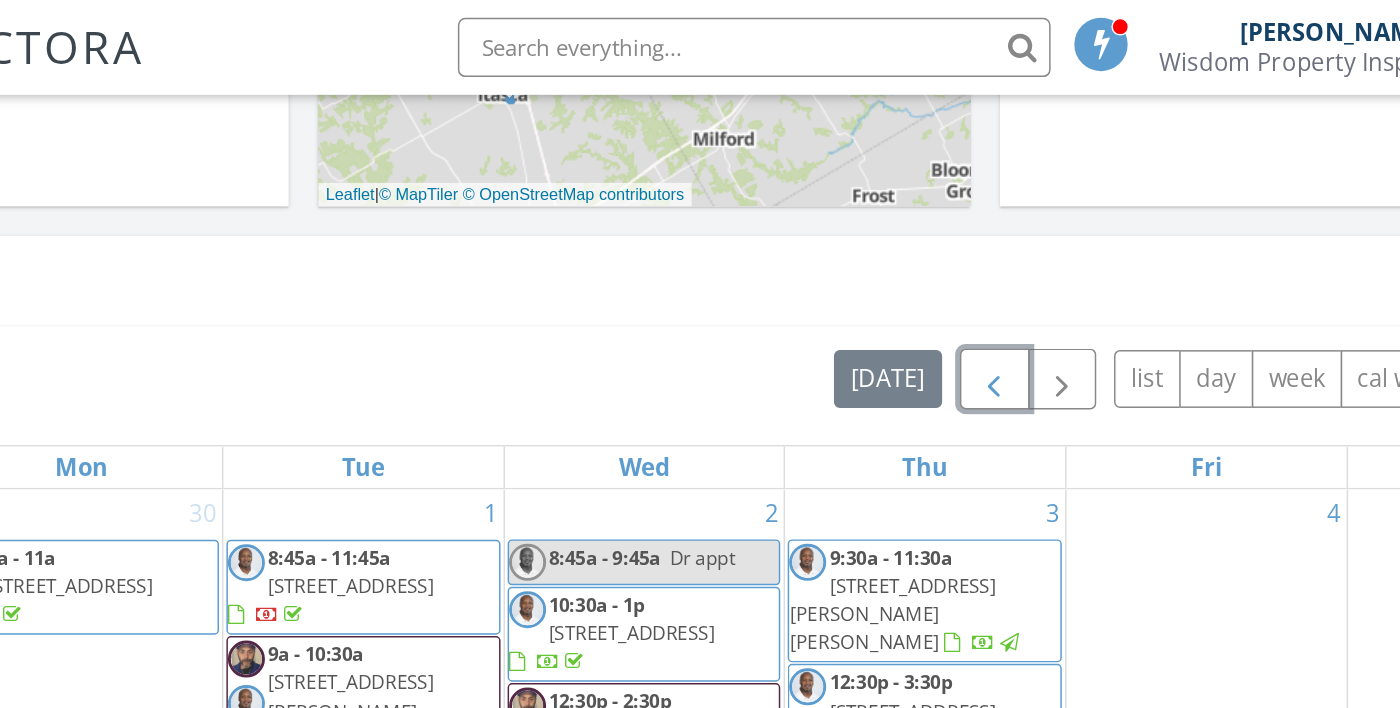 click at bounding box center [936, 256] 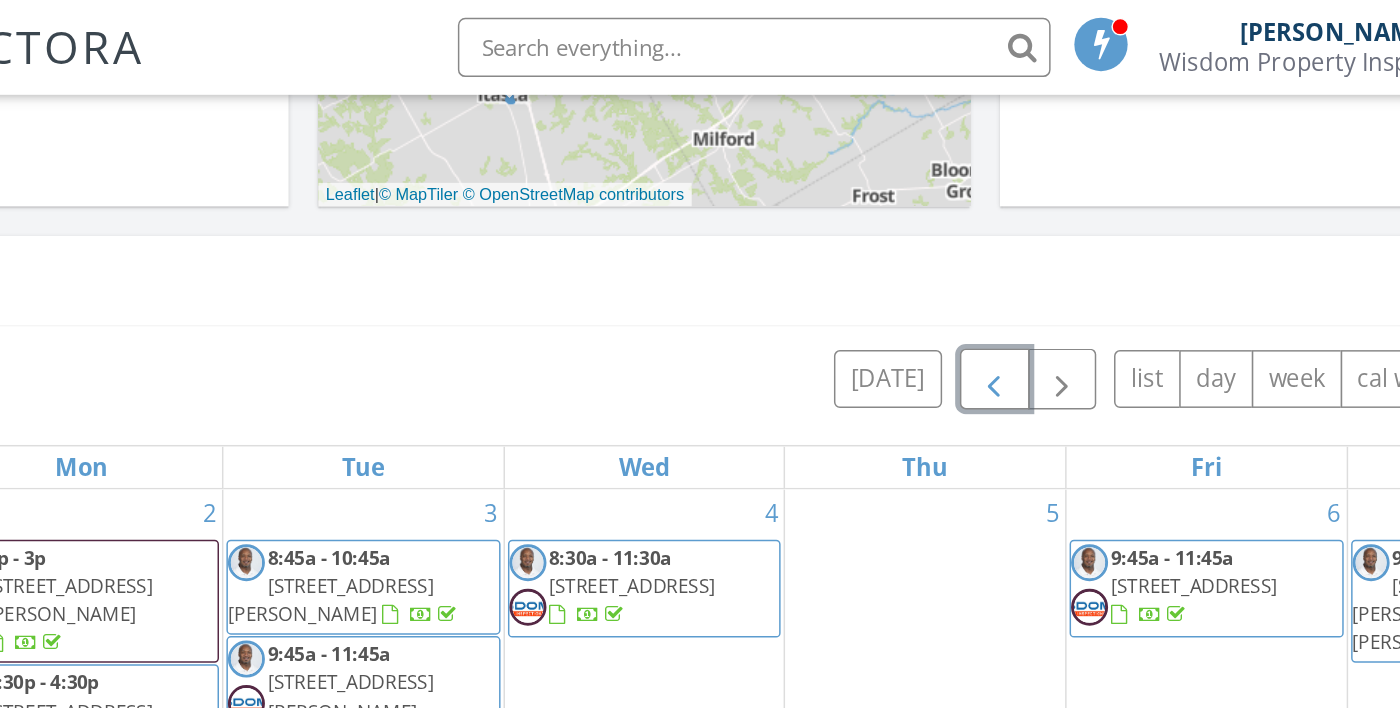 click at bounding box center (936, 256) 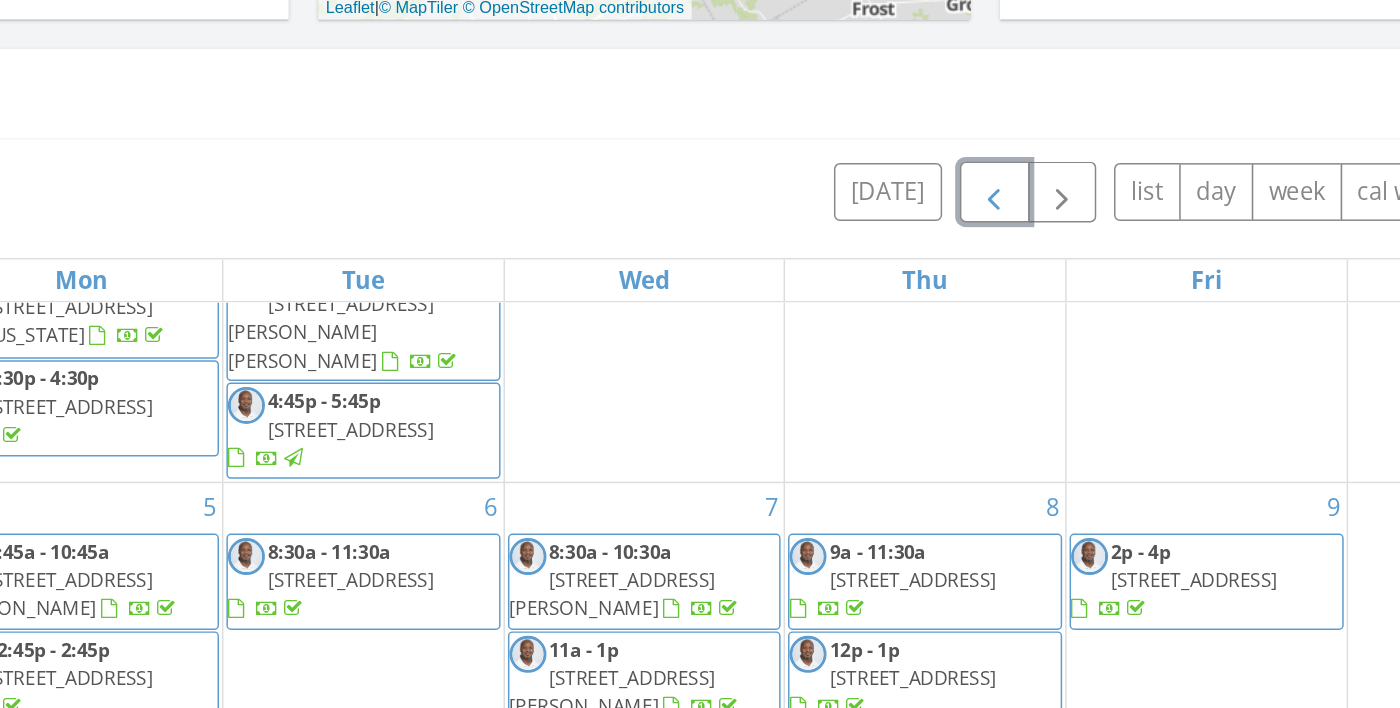 scroll, scrollTop: 197, scrollLeft: 0, axis: vertical 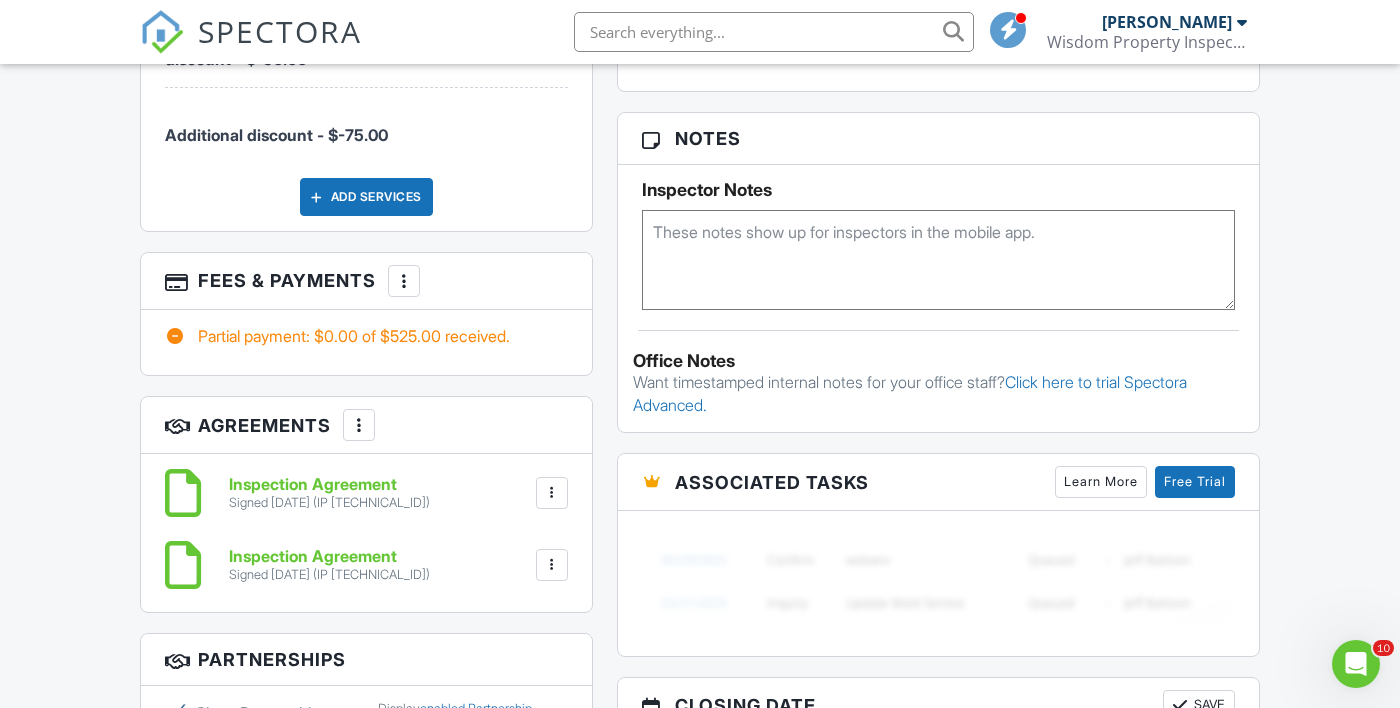 click 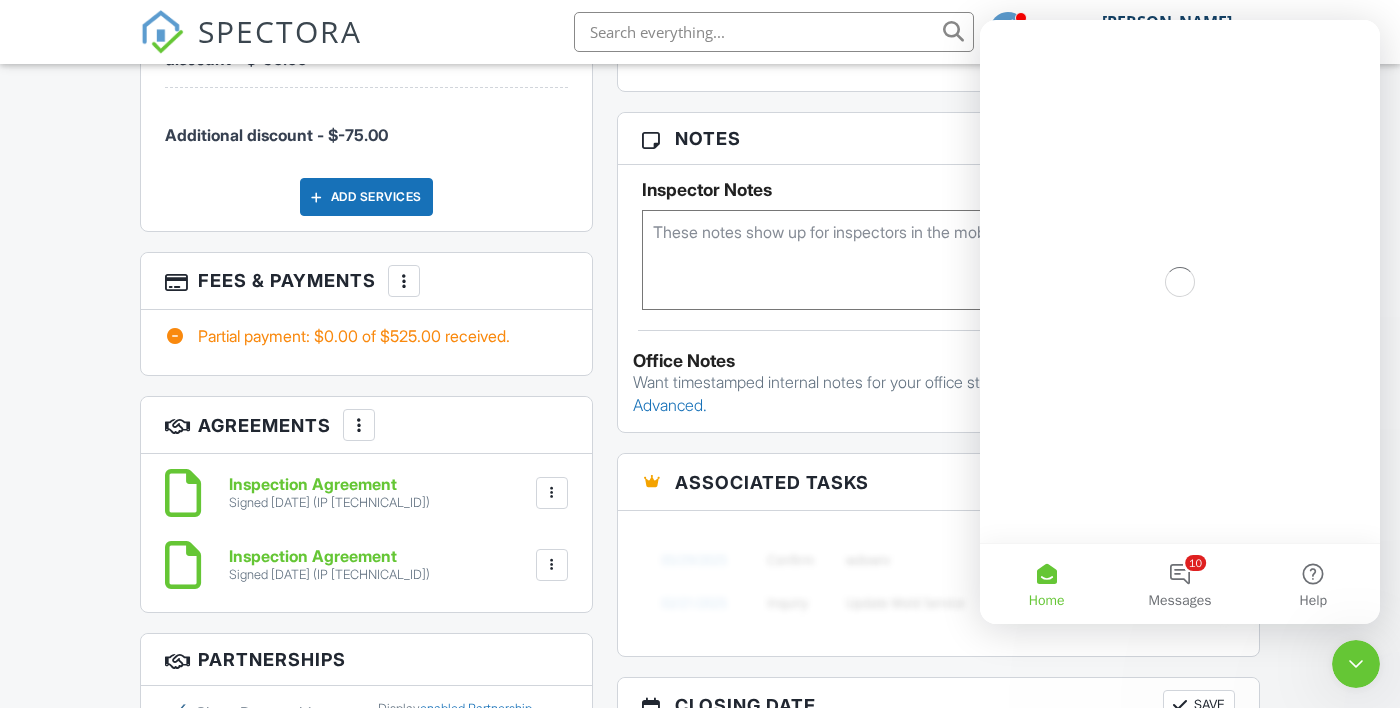 scroll, scrollTop: 0, scrollLeft: 0, axis: both 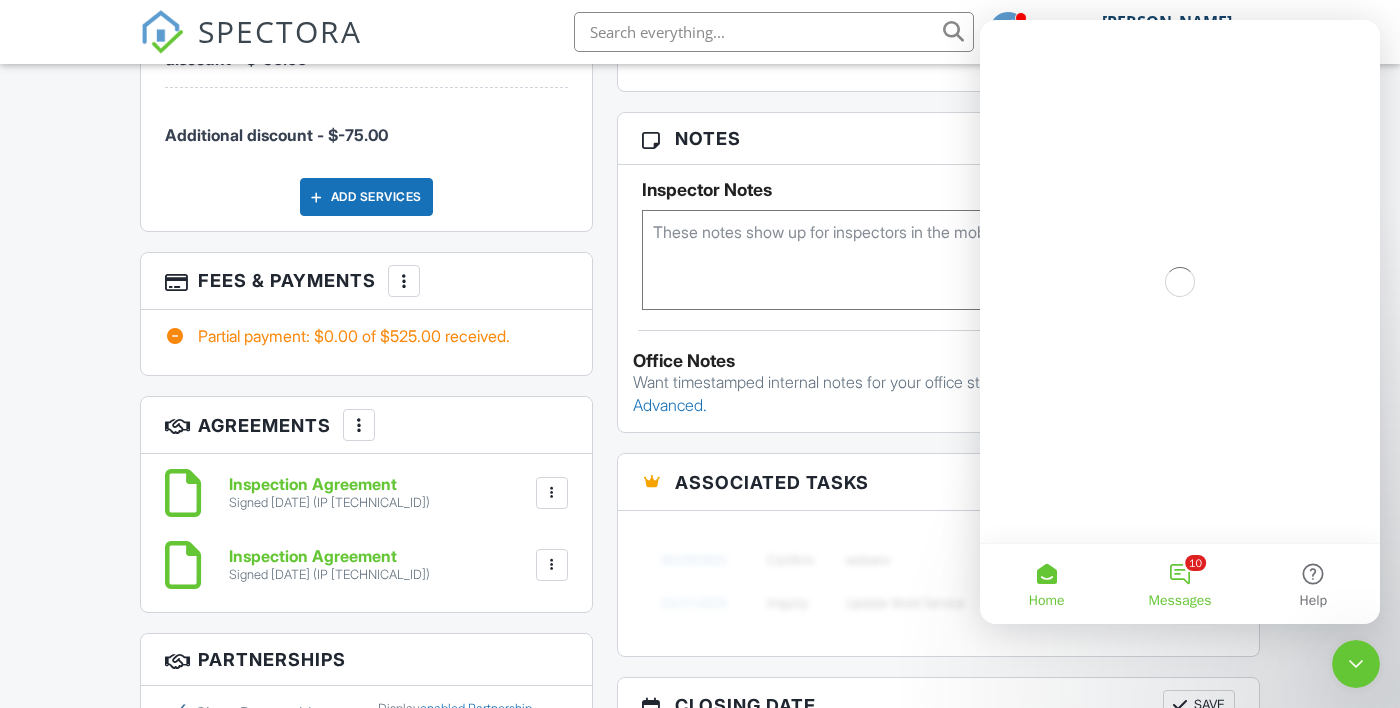 click on "10 Messages" at bounding box center [1179, 584] 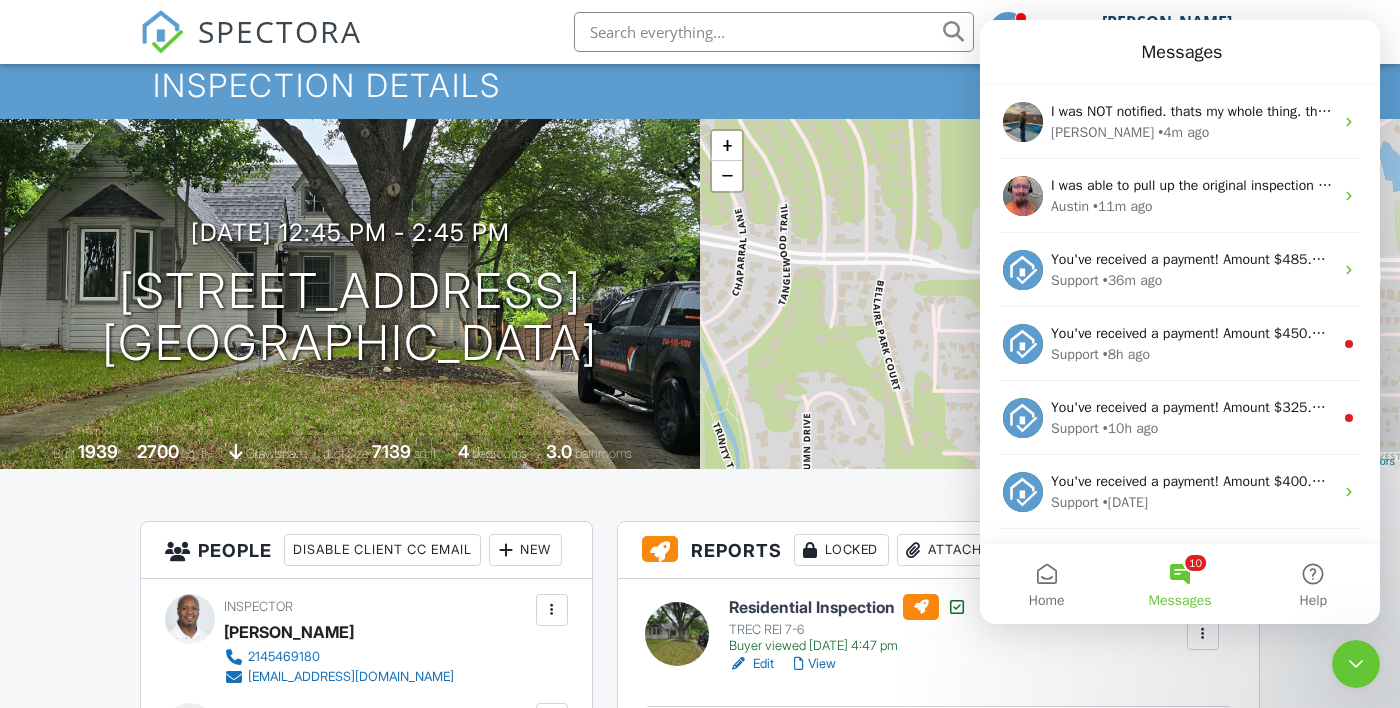 scroll, scrollTop: 0, scrollLeft: 0, axis: both 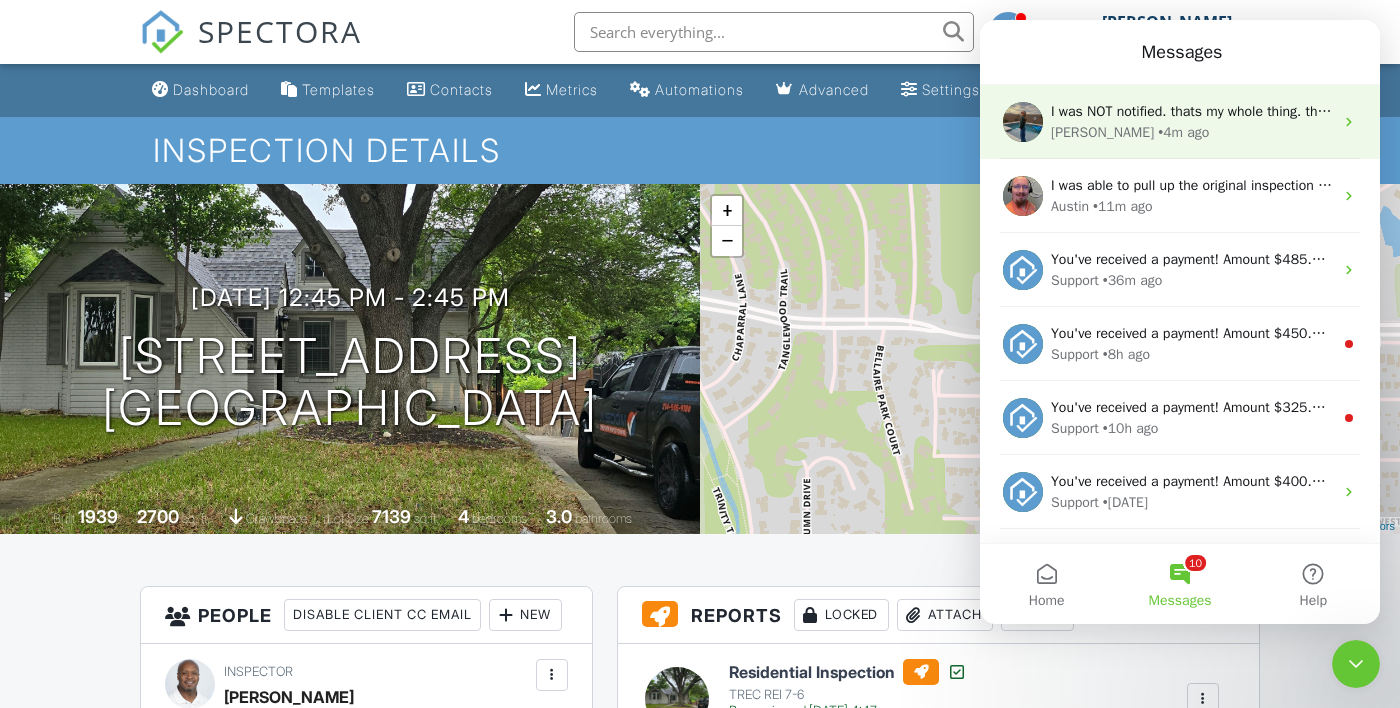 click on "Lydia •  4m ago" at bounding box center (1192, 132) 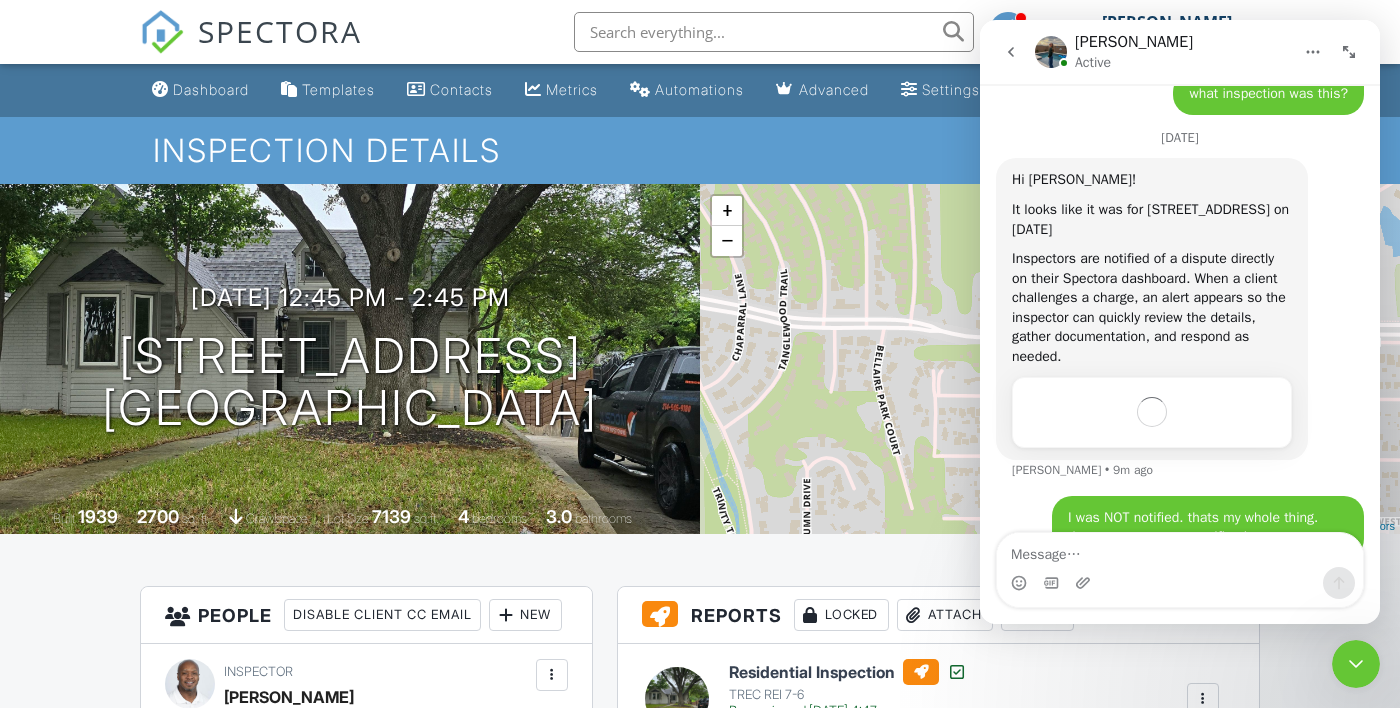 scroll, scrollTop: 500, scrollLeft: 0, axis: vertical 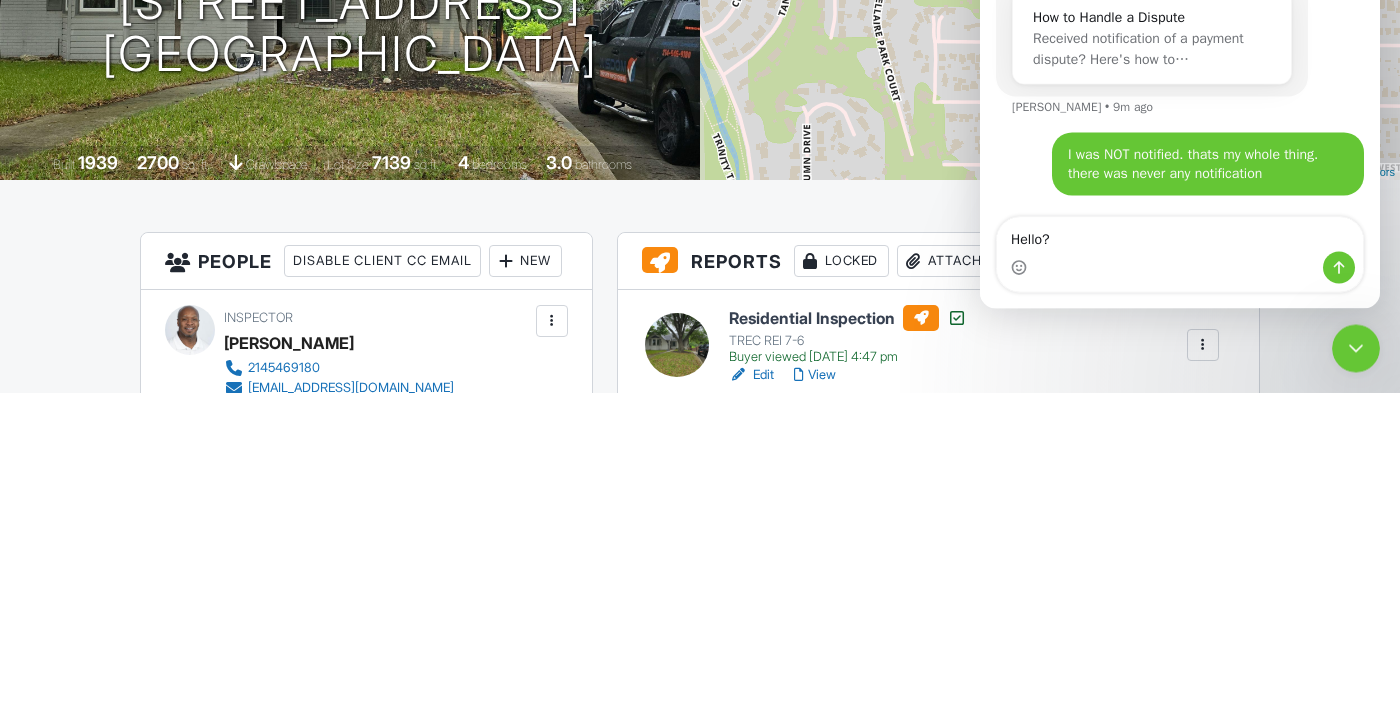 type on "Hello?" 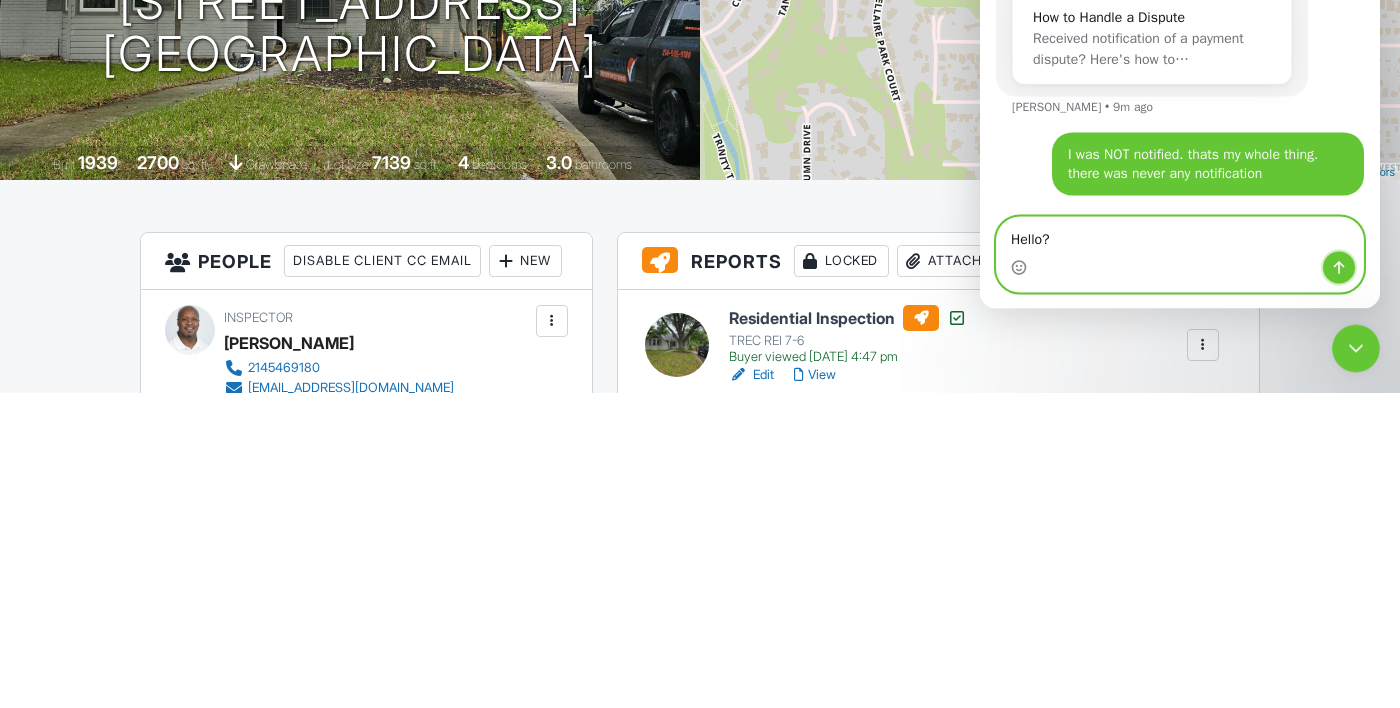 click at bounding box center (1339, 268) 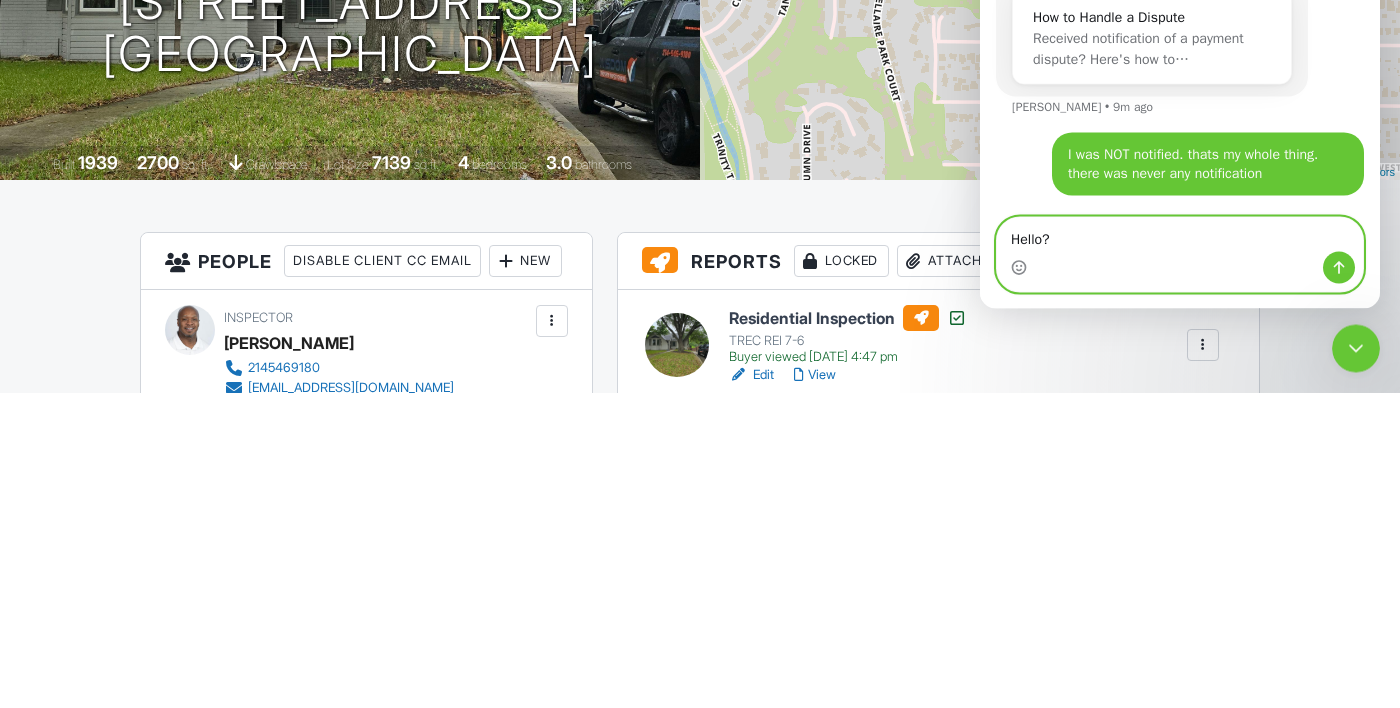 type 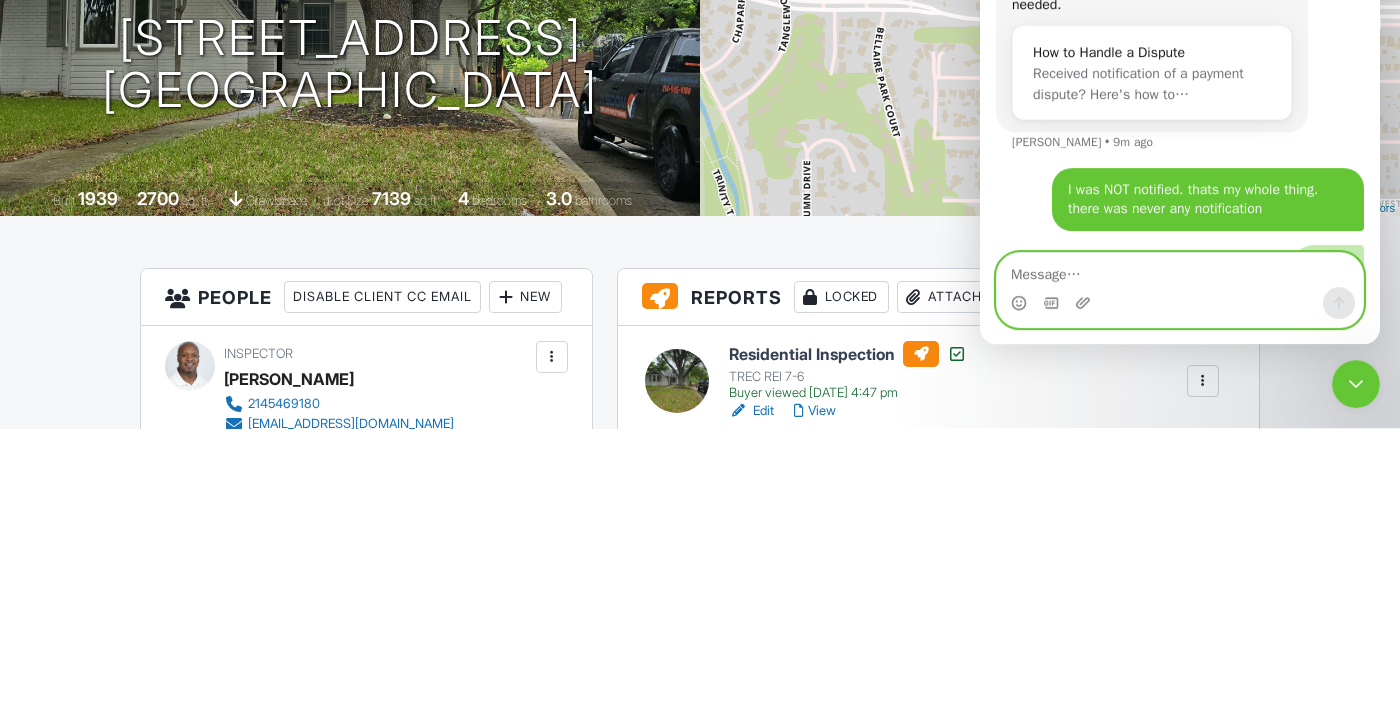 scroll, scrollTop: 569, scrollLeft: 0, axis: vertical 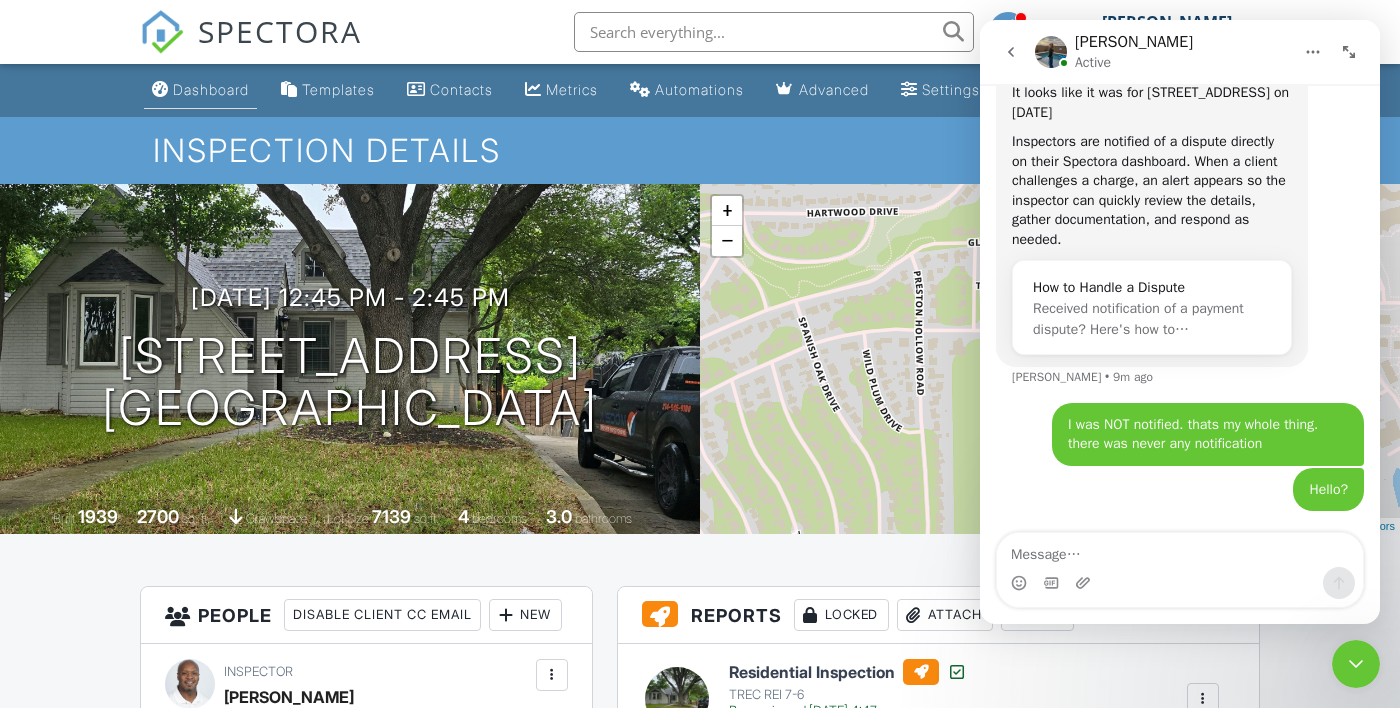 click on "Dashboard" at bounding box center (211, 89) 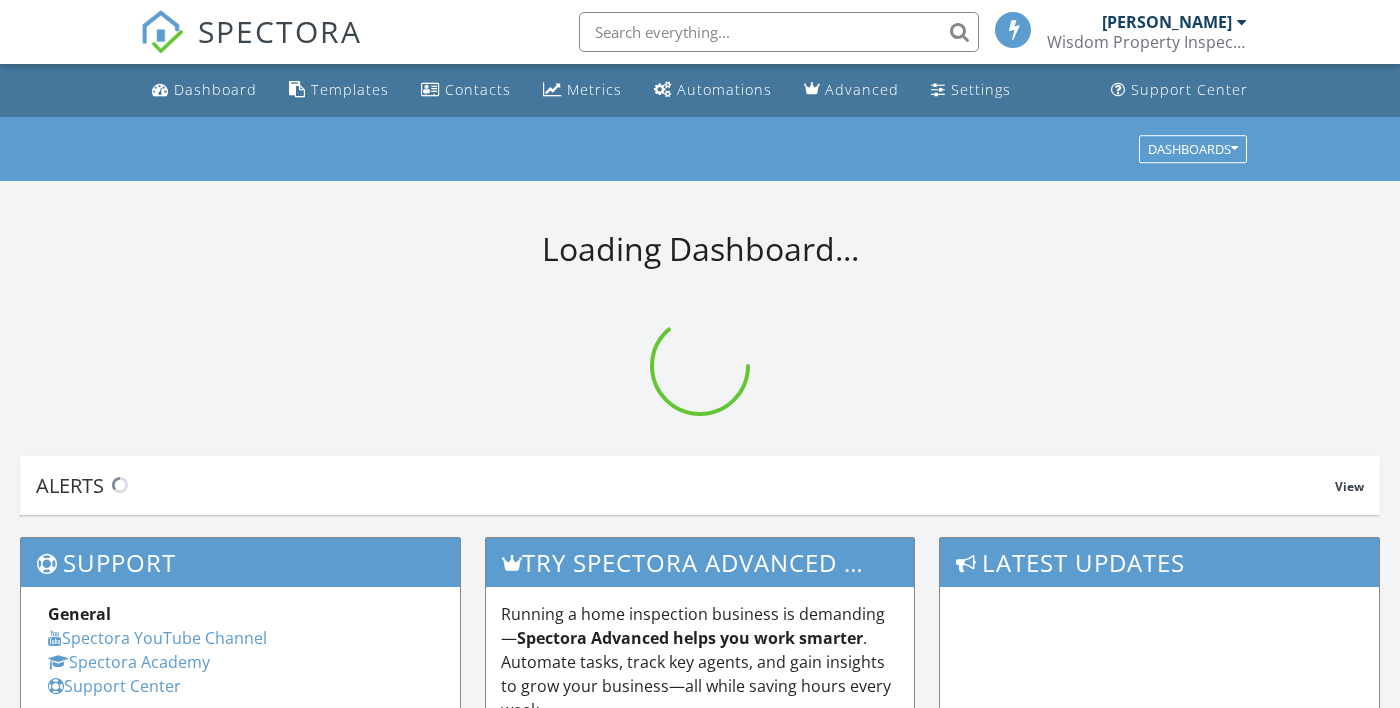 scroll, scrollTop: 0, scrollLeft: 0, axis: both 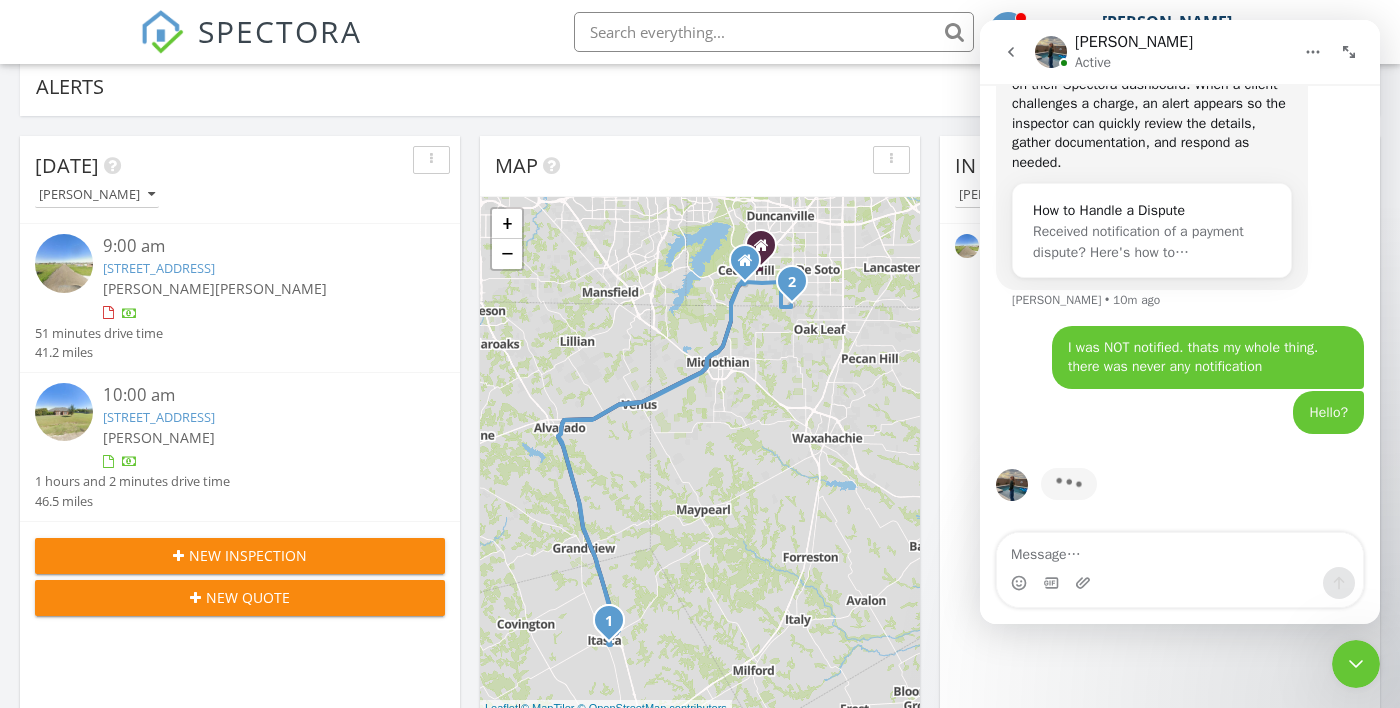 click on "New Quote" at bounding box center [240, 598] 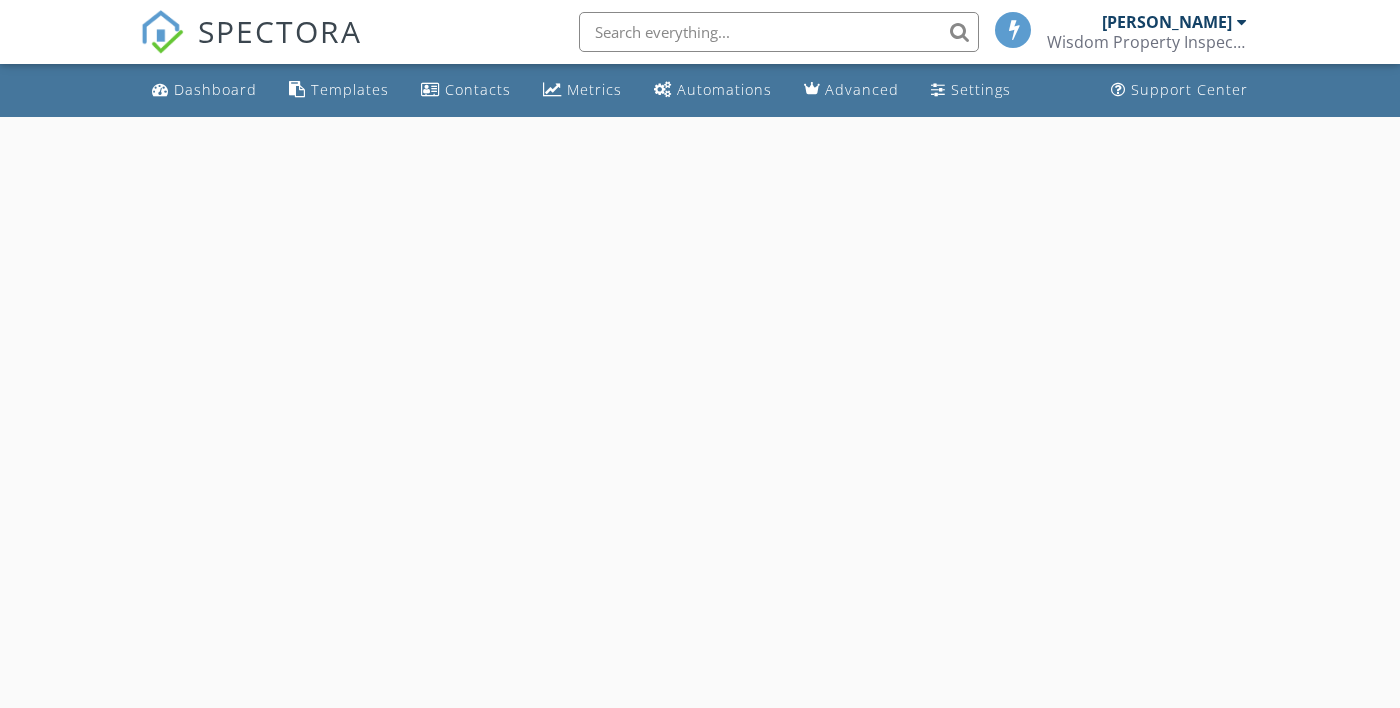 scroll, scrollTop: 0, scrollLeft: 0, axis: both 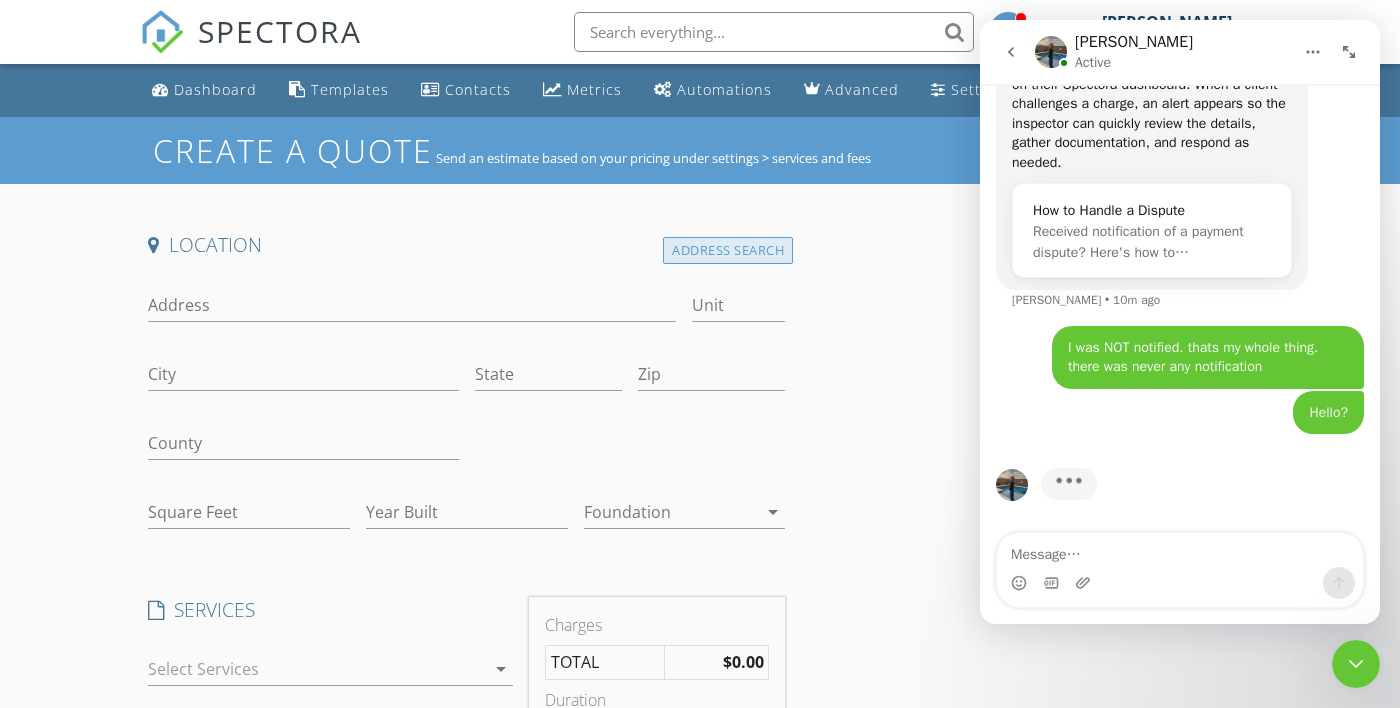 click on "Address Search" at bounding box center [728, 250] 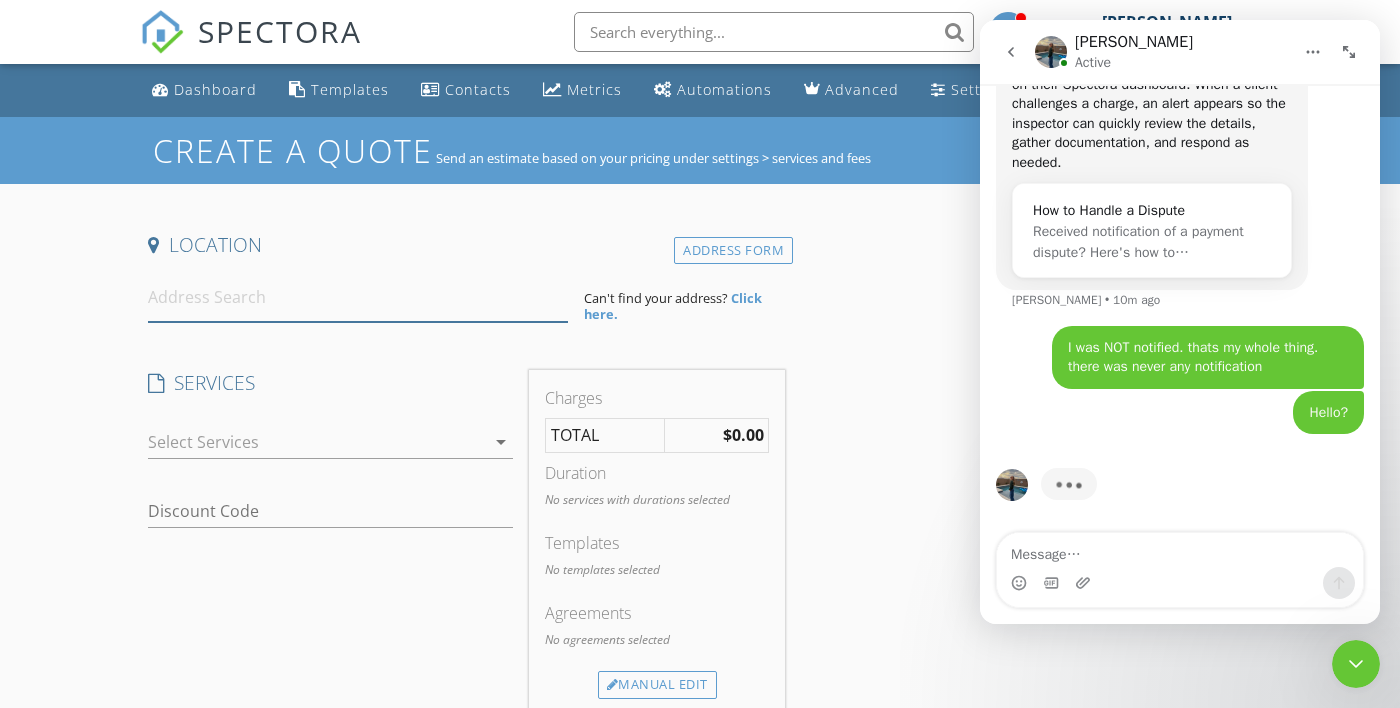 click at bounding box center [358, 297] 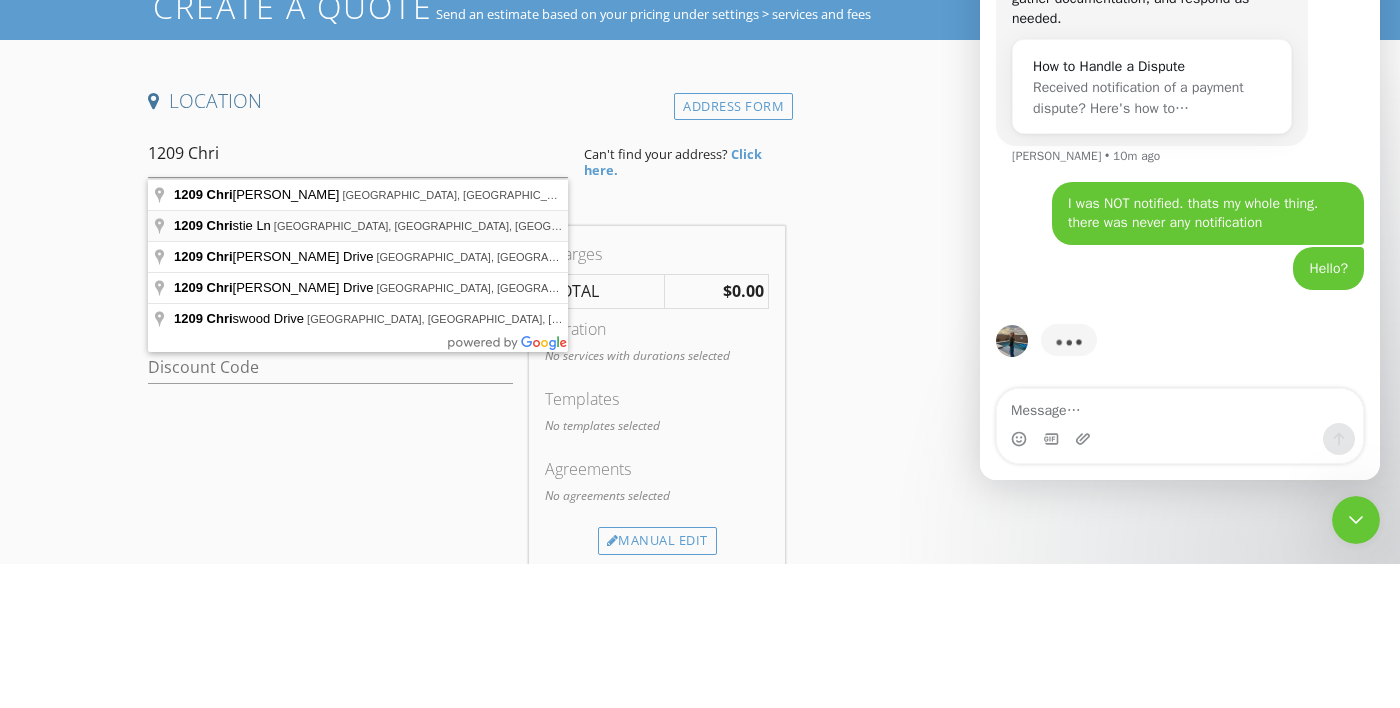 type on "1209 Christie Ln, Terrell, TX, USA" 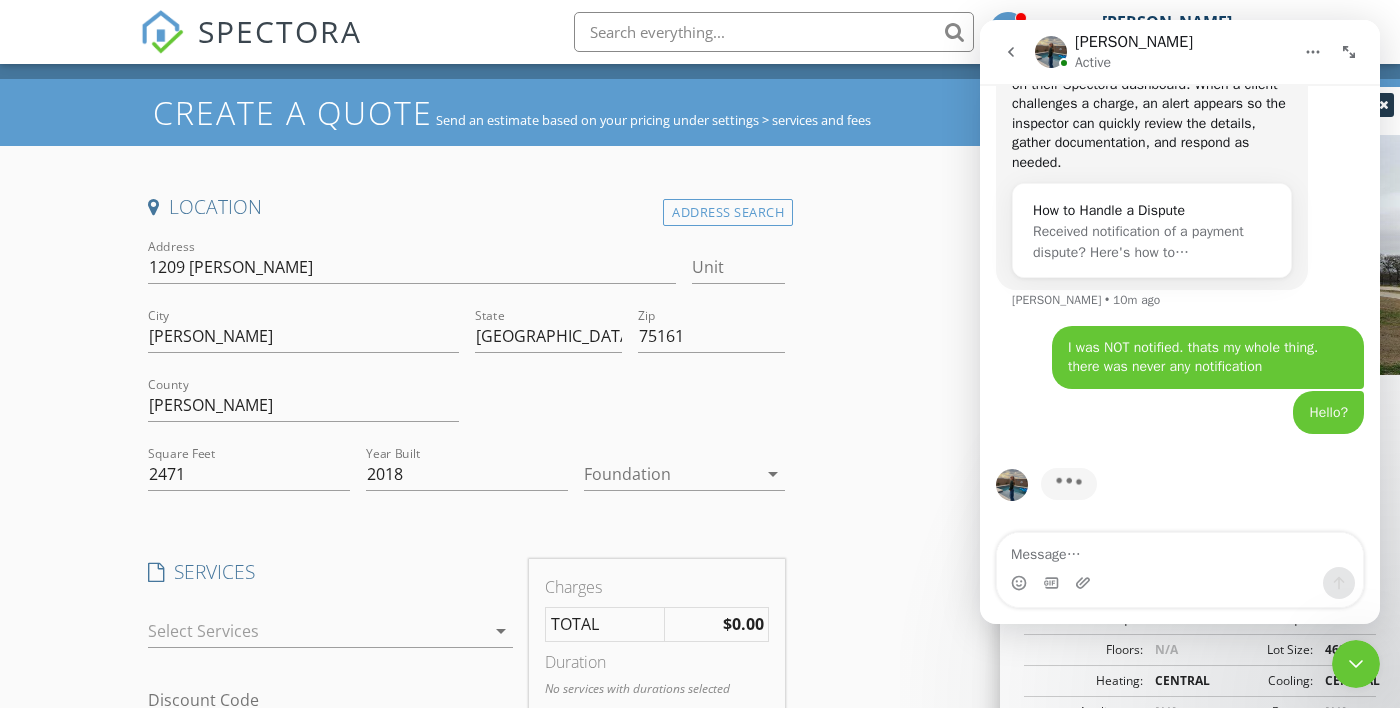 scroll, scrollTop: 47, scrollLeft: 0, axis: vertical 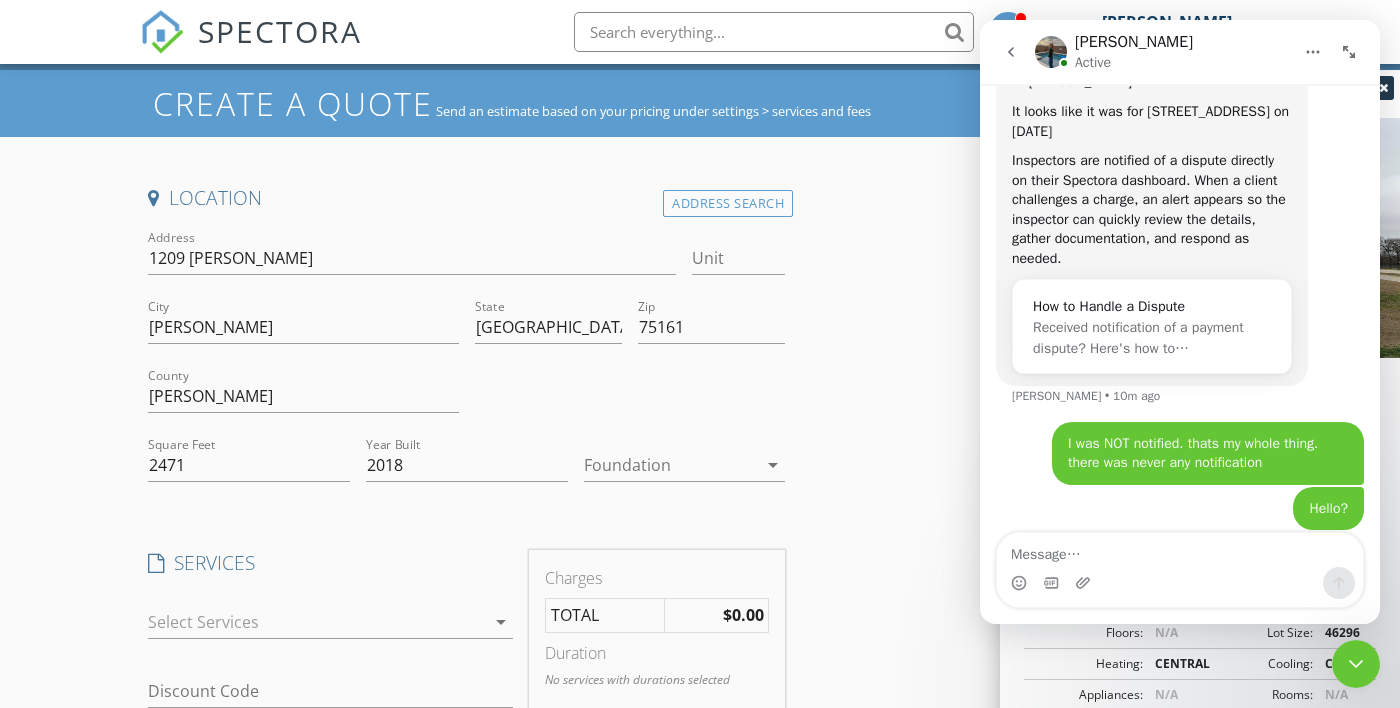 click on "arrow_drop_down" at bounding box center (501, 622) 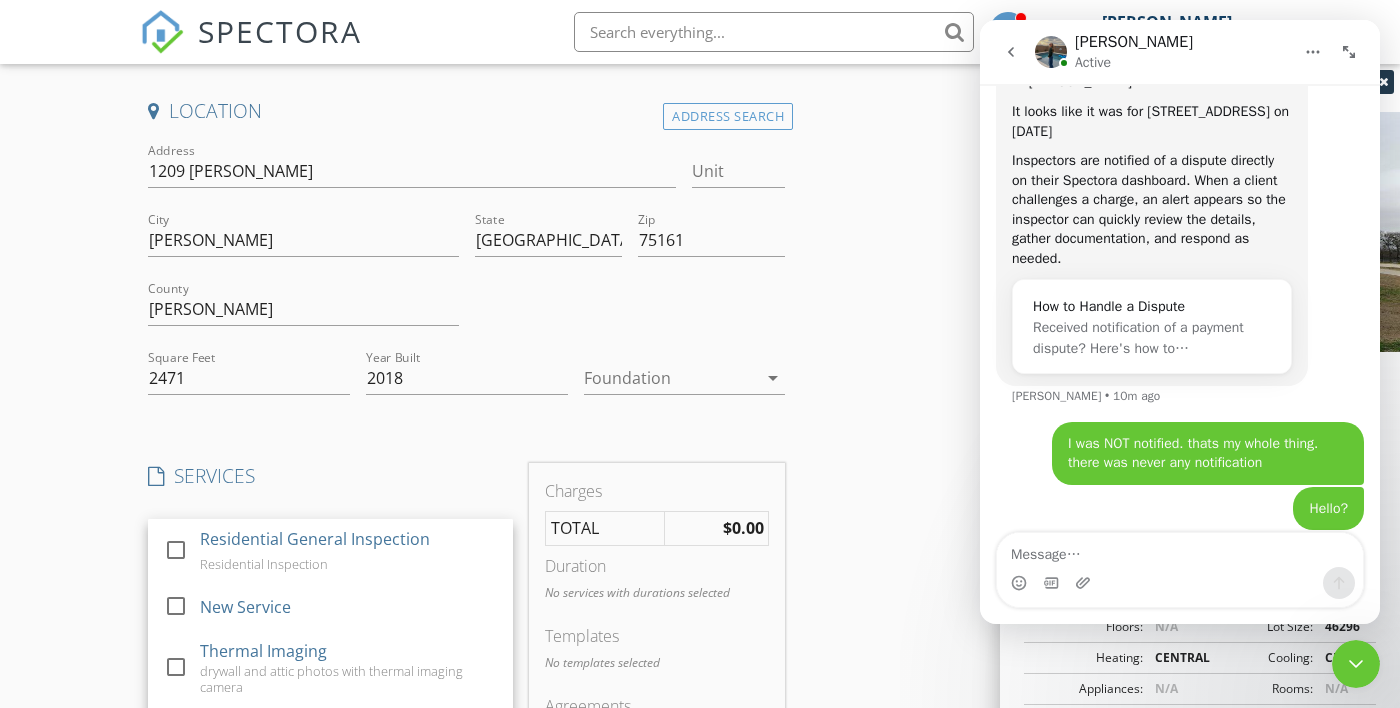 scroll, scrollTop: 141, scrollLeft: 0, axis: vertical 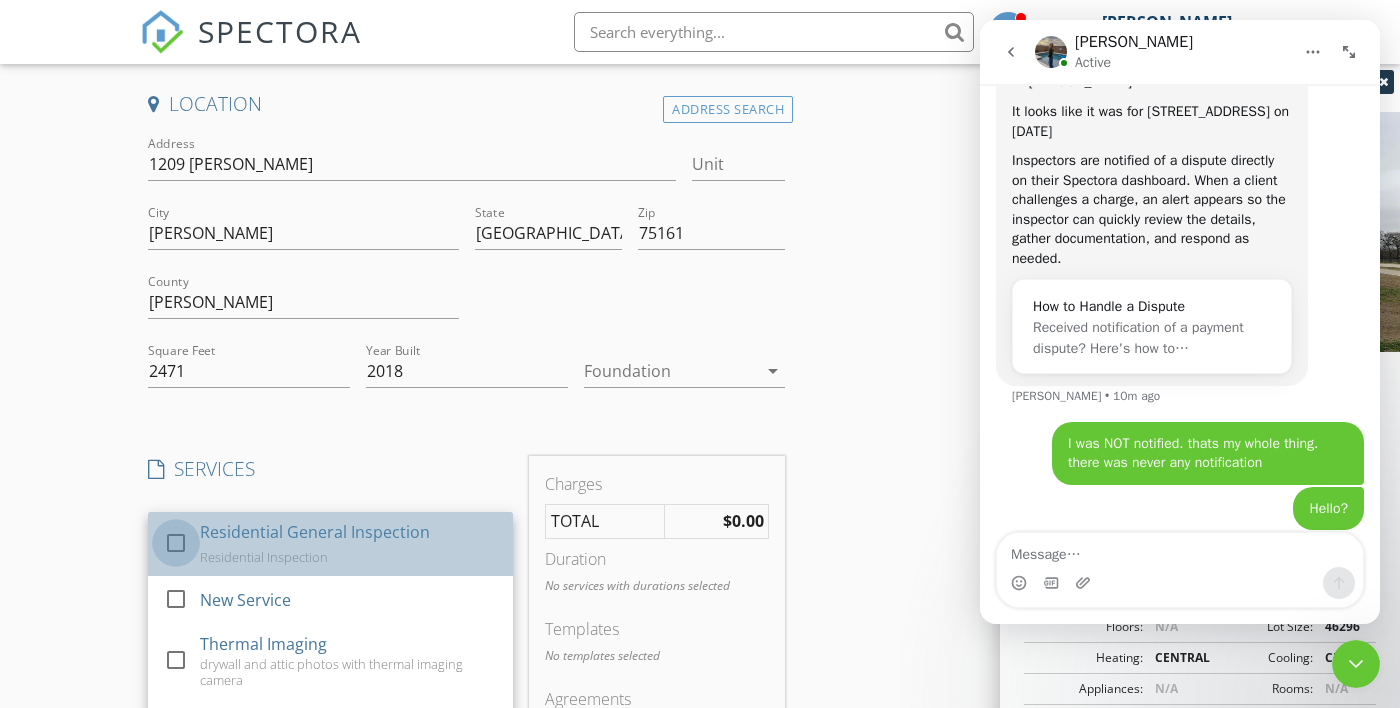 click at bounding box center (176, 542) 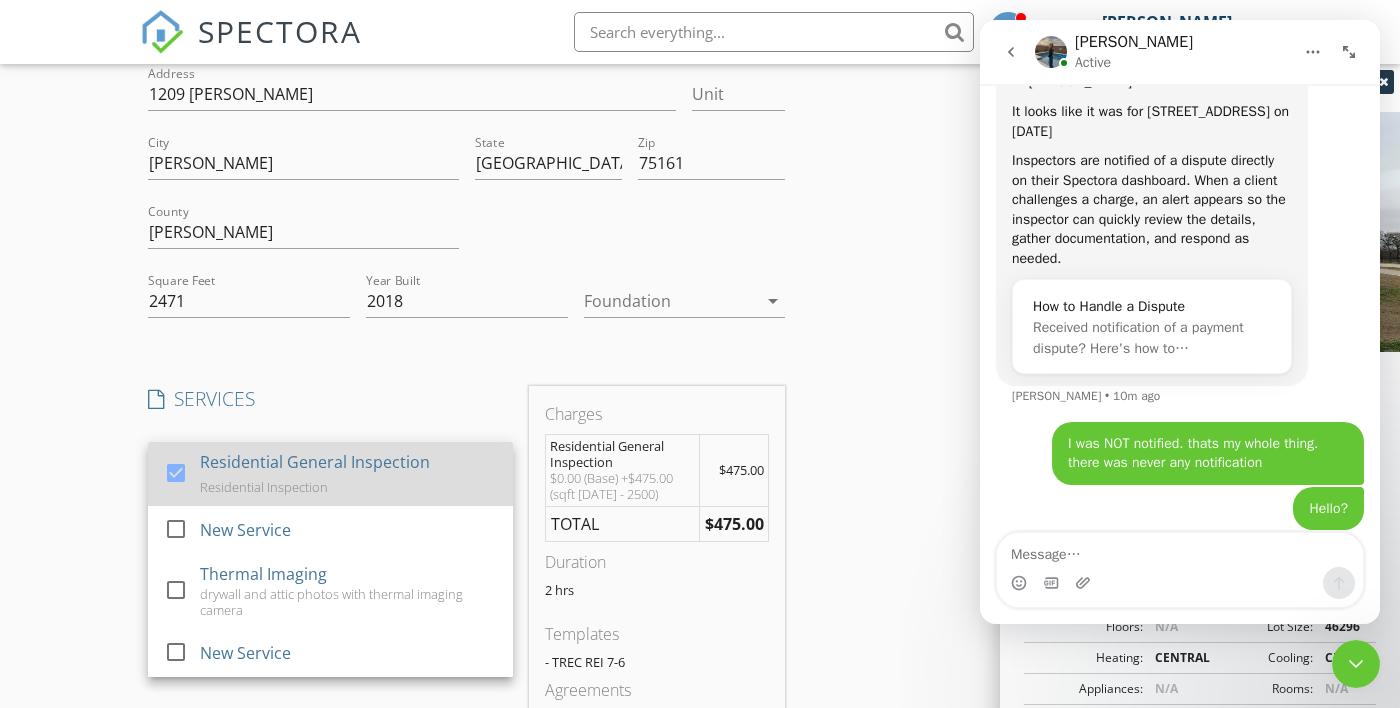 scroll, scrollTop: 216, scrollLeft: 0, axis: vertical 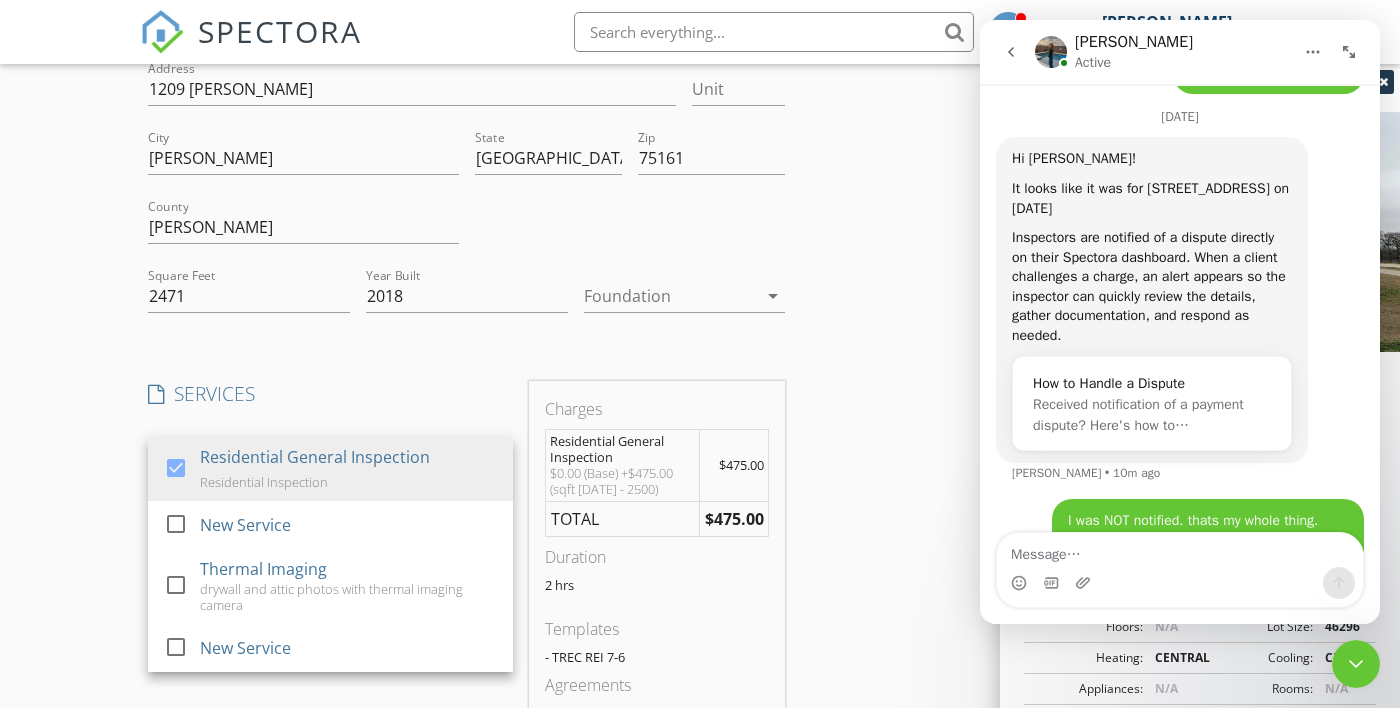 click on "Location
Address Search       Address 1209 Christie Ln   Unit   City Terrell   State TX   Zip 75161   County Kaufman     Square Feet 2471   Year Built 2018   Foundation arrow_drop_down
SERVICES
check_box   Residential General Inspection    Residential Inspection check_box_outline_blank   New Service   check_box_outline_blank   Thermal Imaging   drywall and attic photos with thermal imaging camera check_box_outline_blank   New Service   Residential General Inspection  arrow_drop_down   check_box_outline_blank   Termite Inspection   WDI wood destroying insects check_box_outline_blank   Pier and Beam   Crawl space inspection check_box_outline_blank   Sewer scope   Sewer lateral inspection check_box_outline_blank   Pool Inspection   pool and spa equipment Residential General Inspection  Options arrow_drop_down   Discount Code    Charges    Residential General Inspection
$0.00 (Base)
+$475.00 (sqft 2001 - 2500)
$475.00    TOTAL" at bounding box center (700, 644) 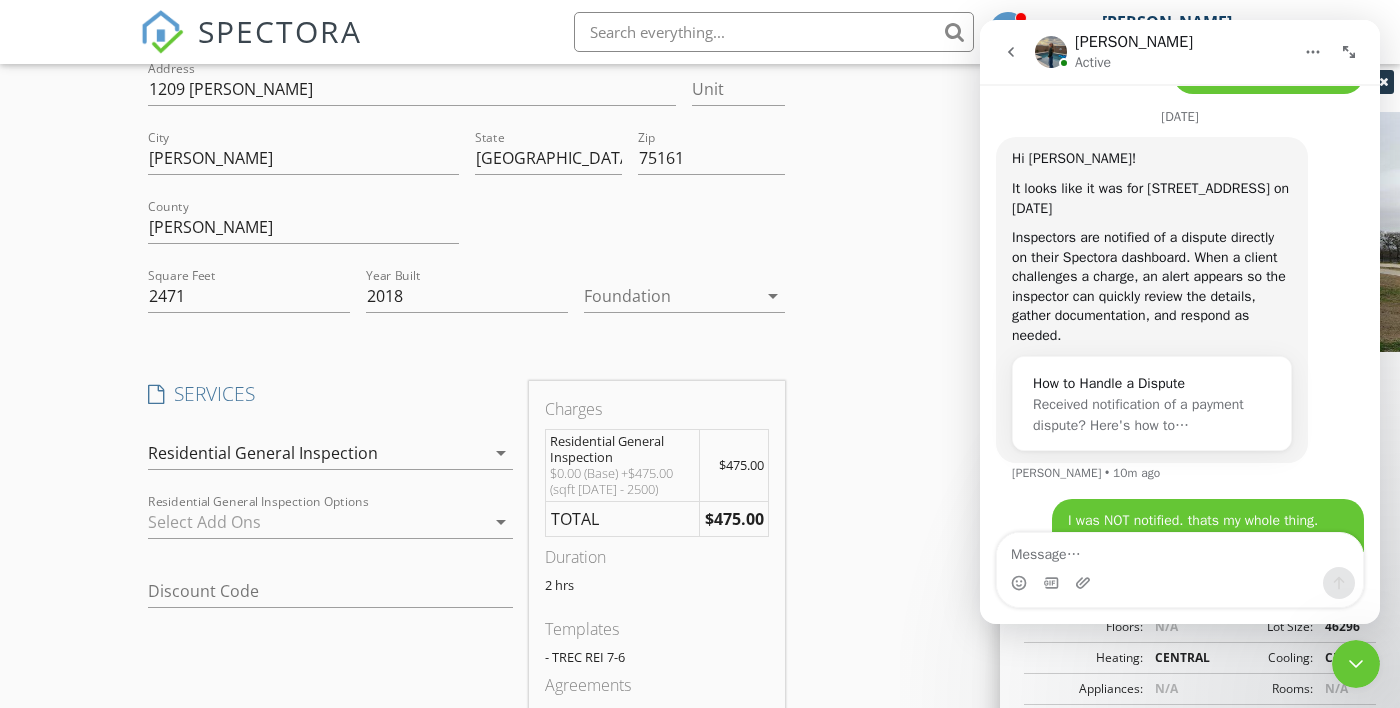click on "arrow_drop_down" at bounding box center (501, 522) 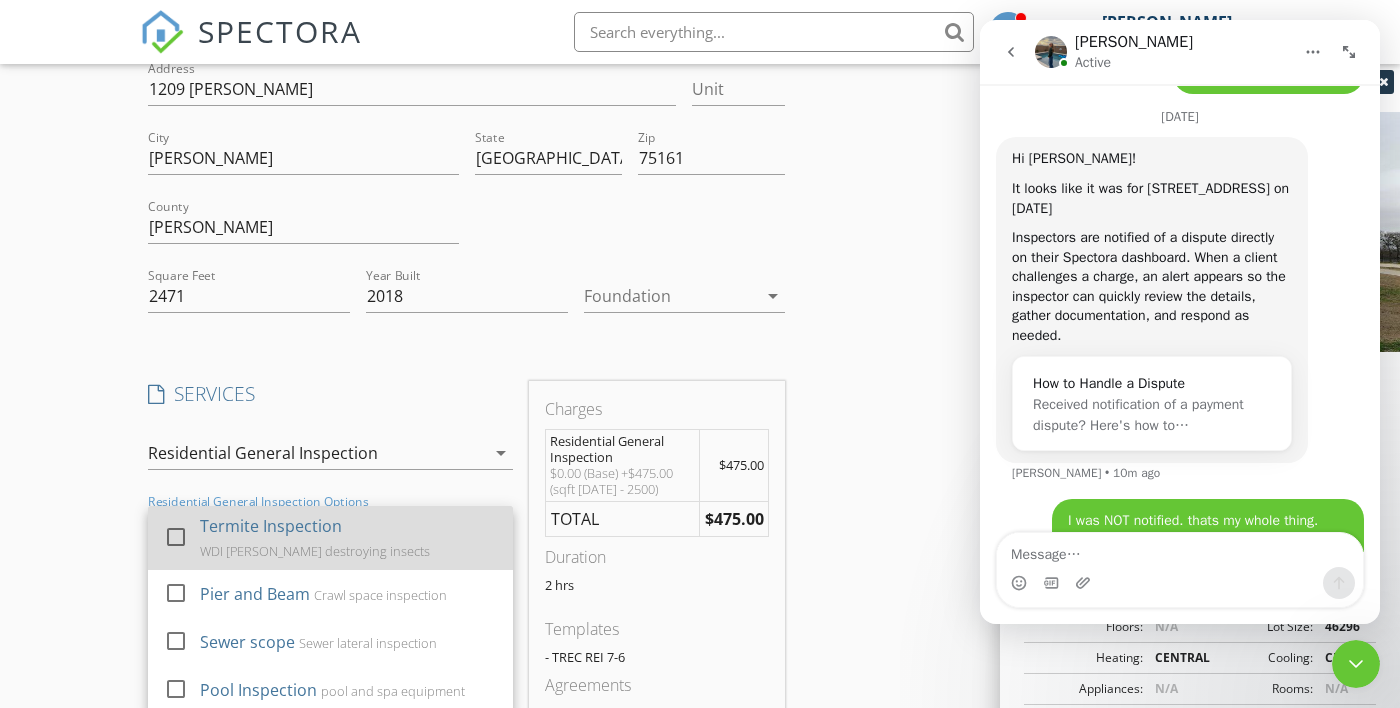 click on "Termite Inspection   WDI wood destroying insects" at bounding box center [348, 538] 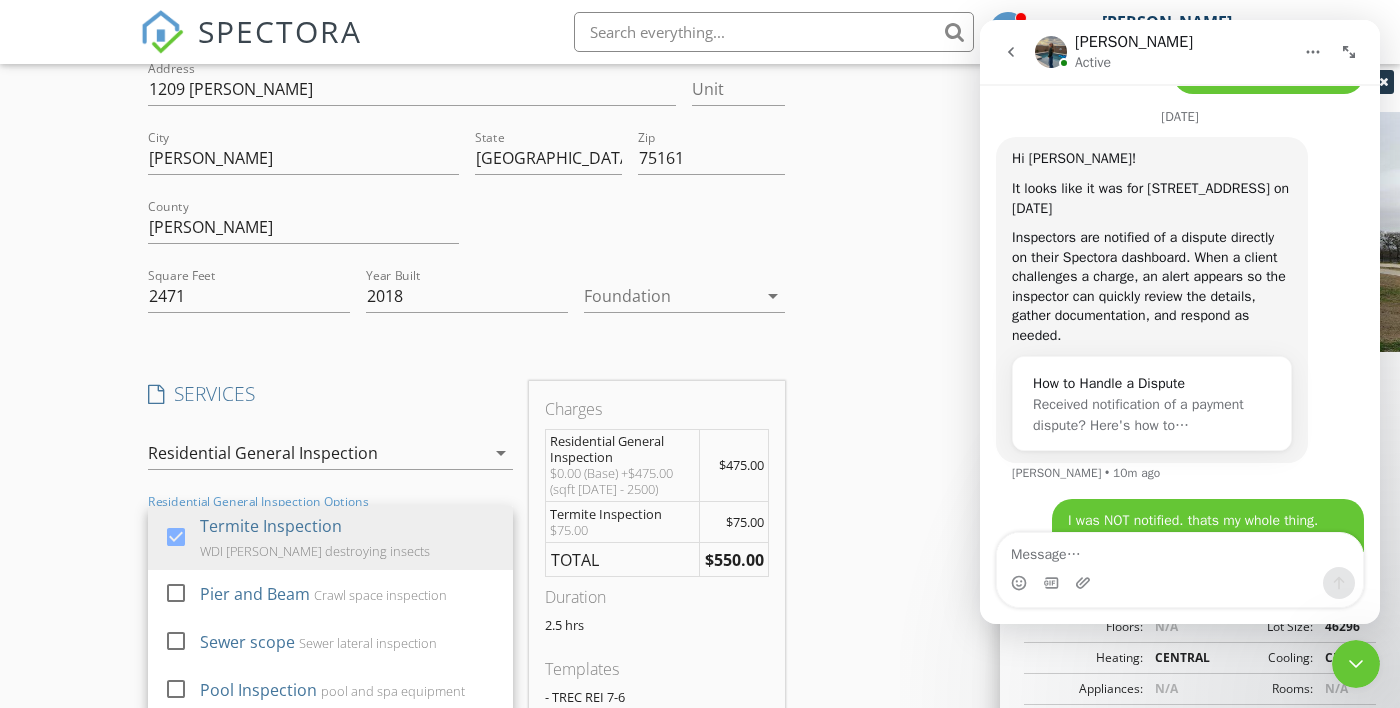 click on "SERVICES
check_box   Residential General Inspection    Residential Inspection check_box_outline_blank   New Service   check_box_outline_blank   Thermal Imaging   drywall and attic photos with thermal imaging camera check_box_outline_blank   New Service   Residential General Inspection  arrow_drop_down   check_box   Termite Inspection   WDI wood destroying insects check_box_outline_blank   Pier and Beam   Crawl space inspection check_box_outline_blank   Sewer scope   Sewer lateral inspection check_box_outline_blank   Pool Inspection   pool and spa equipment Residential General Inspection  Options Termite Inspection arrow_drop_down   Discount Code" at bounding box center (330, 597) 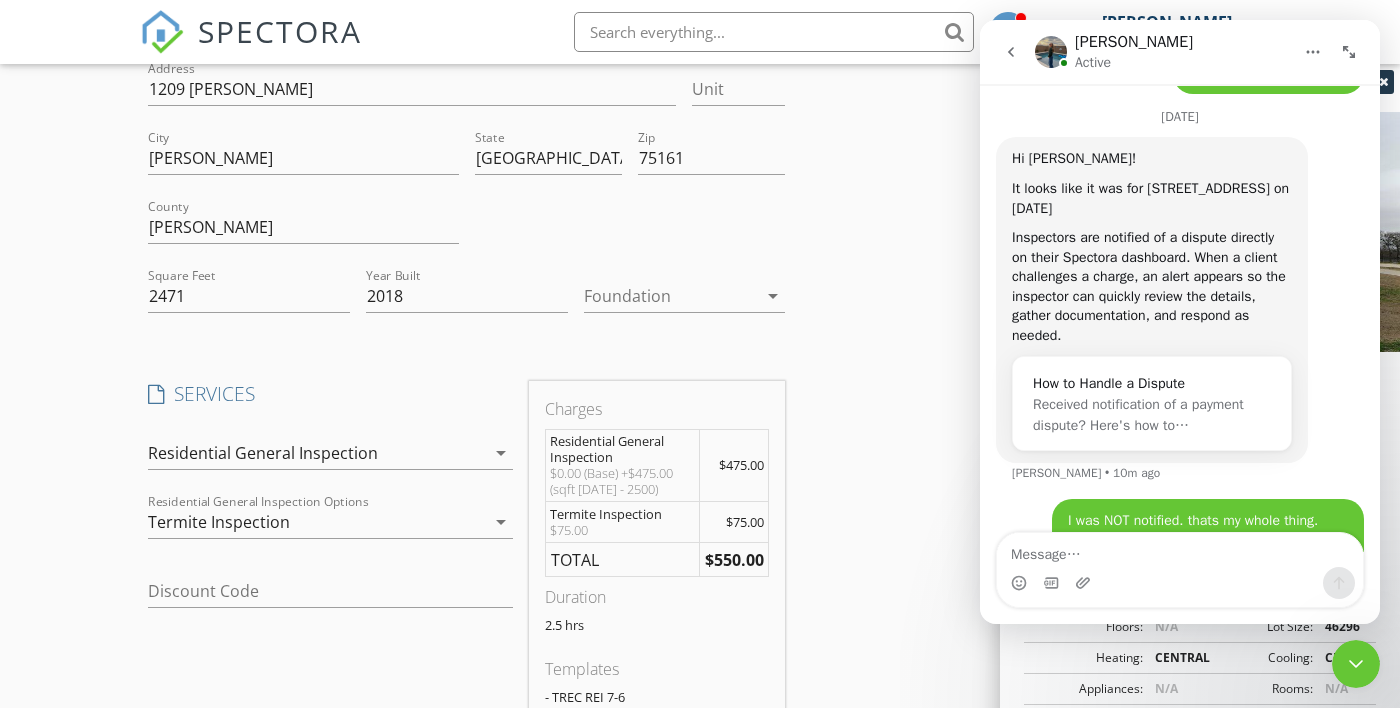 scroll, scrollTop: 0, scrollLeft: 0, axis: both 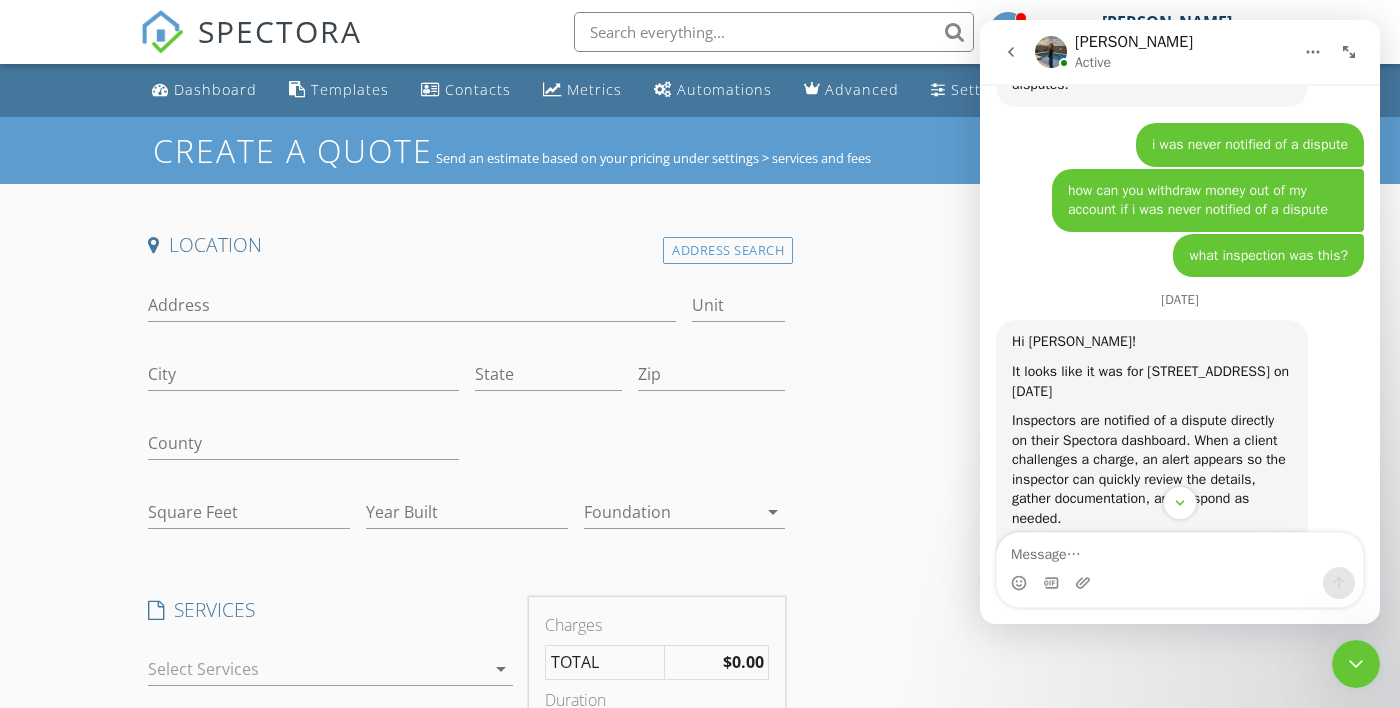 click at bounding box center (774, 32) 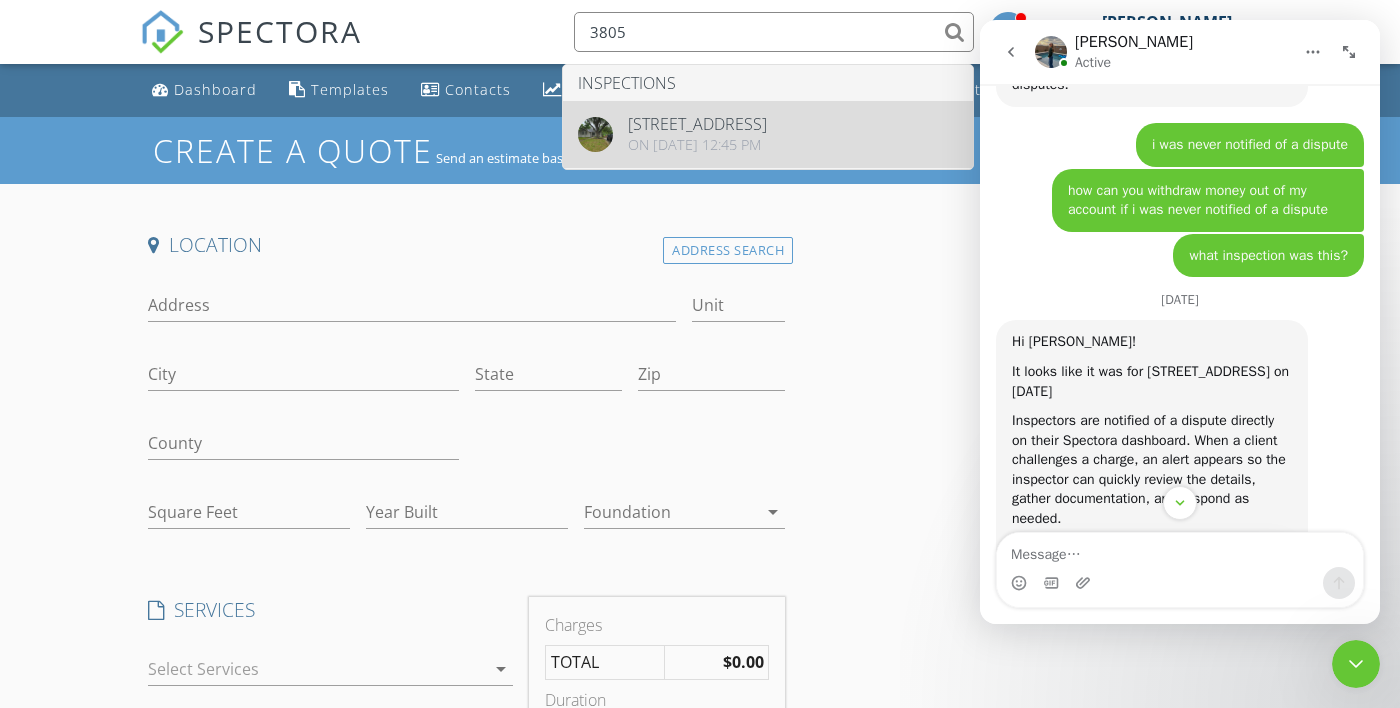 type on "3805" 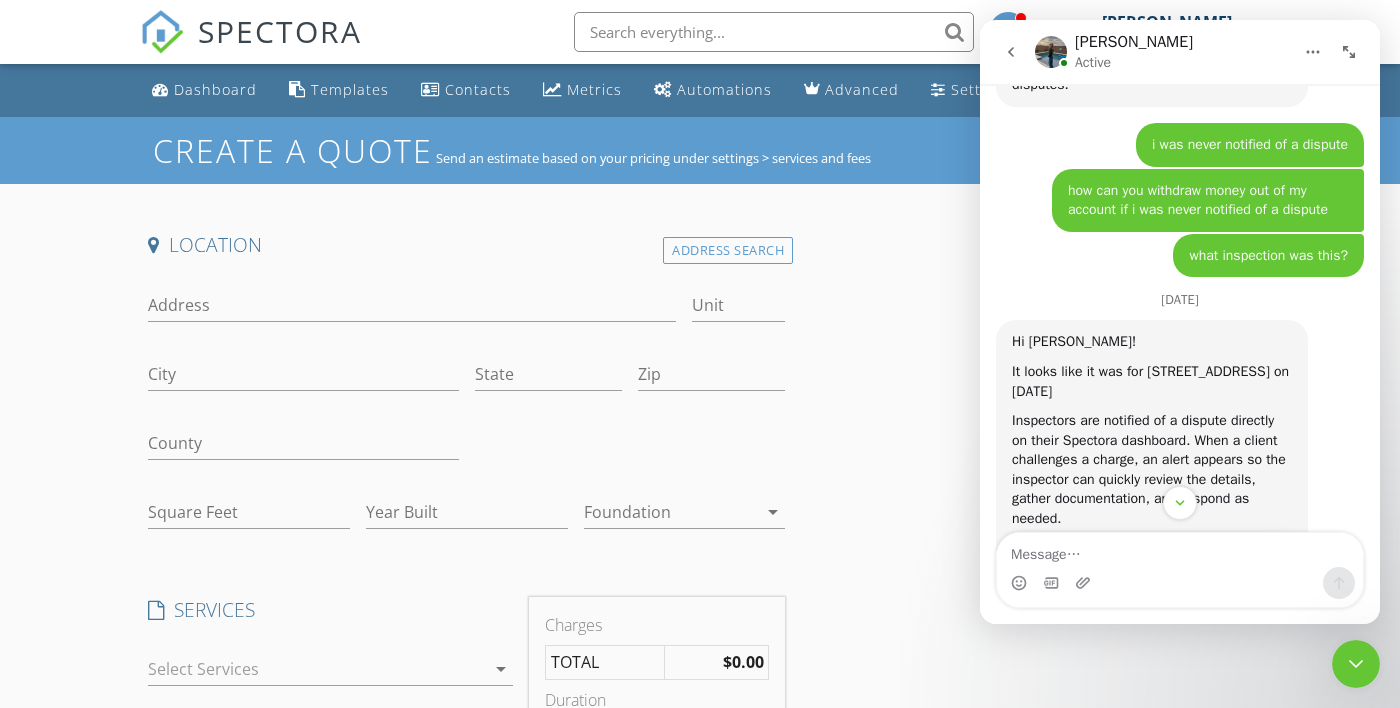 click on "Create a Quote   Send an estimate based on your pricing under settings > services and
fees" at bounding box center [700, 150] 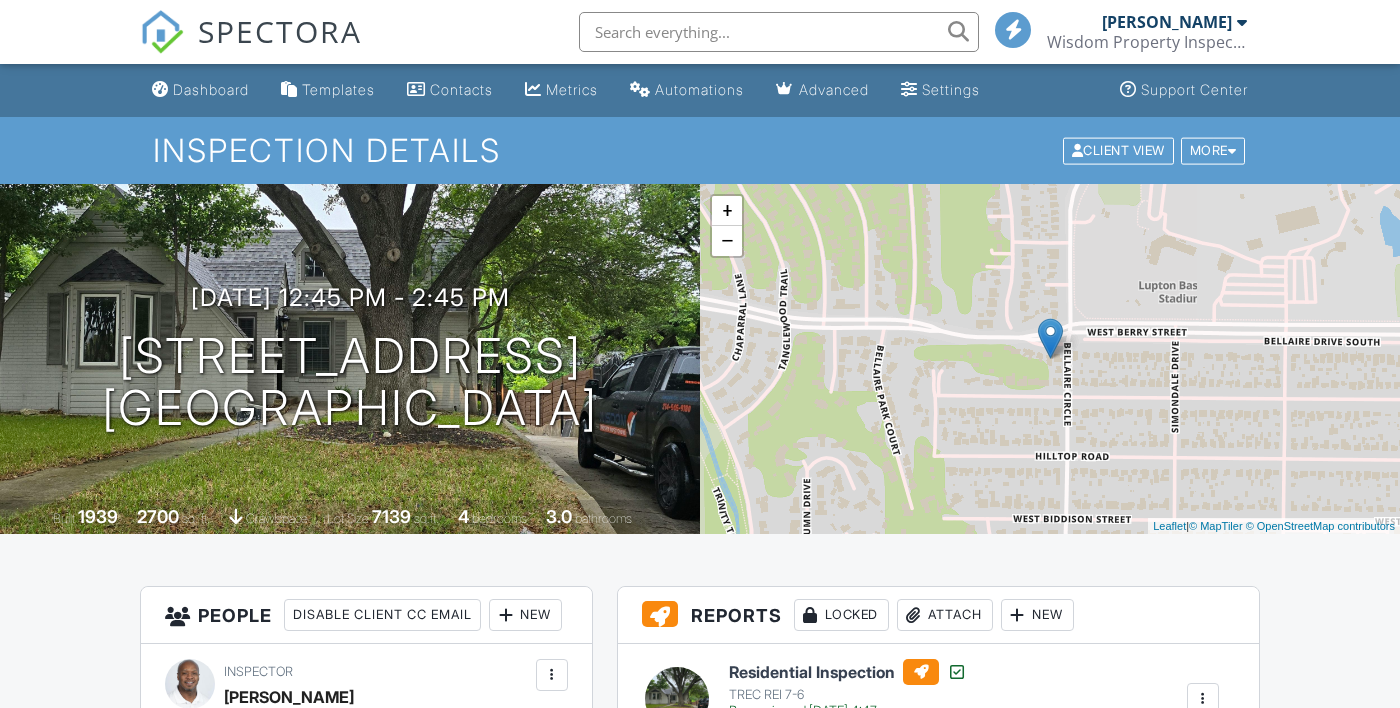 scroll, scrollTop: 528, scrollLeft: 0, axis: vertical 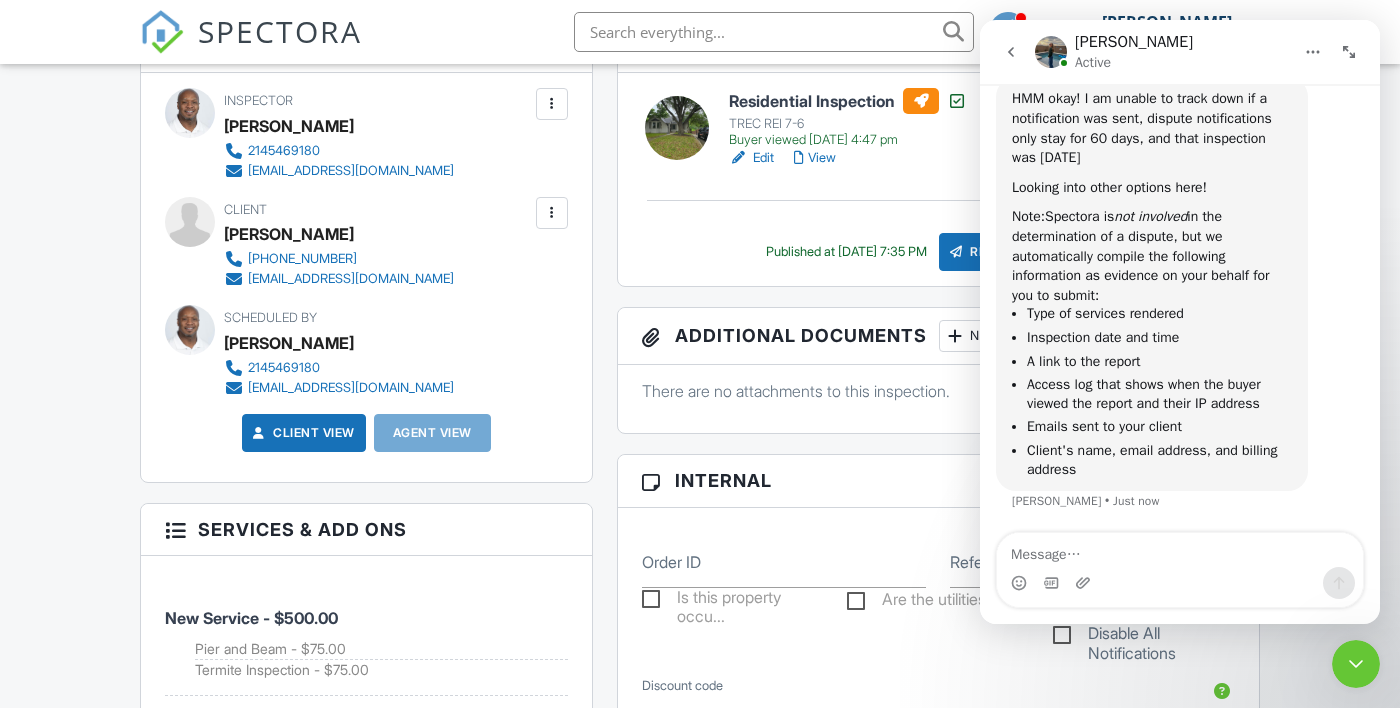 click at bounding box center [1180, 550] 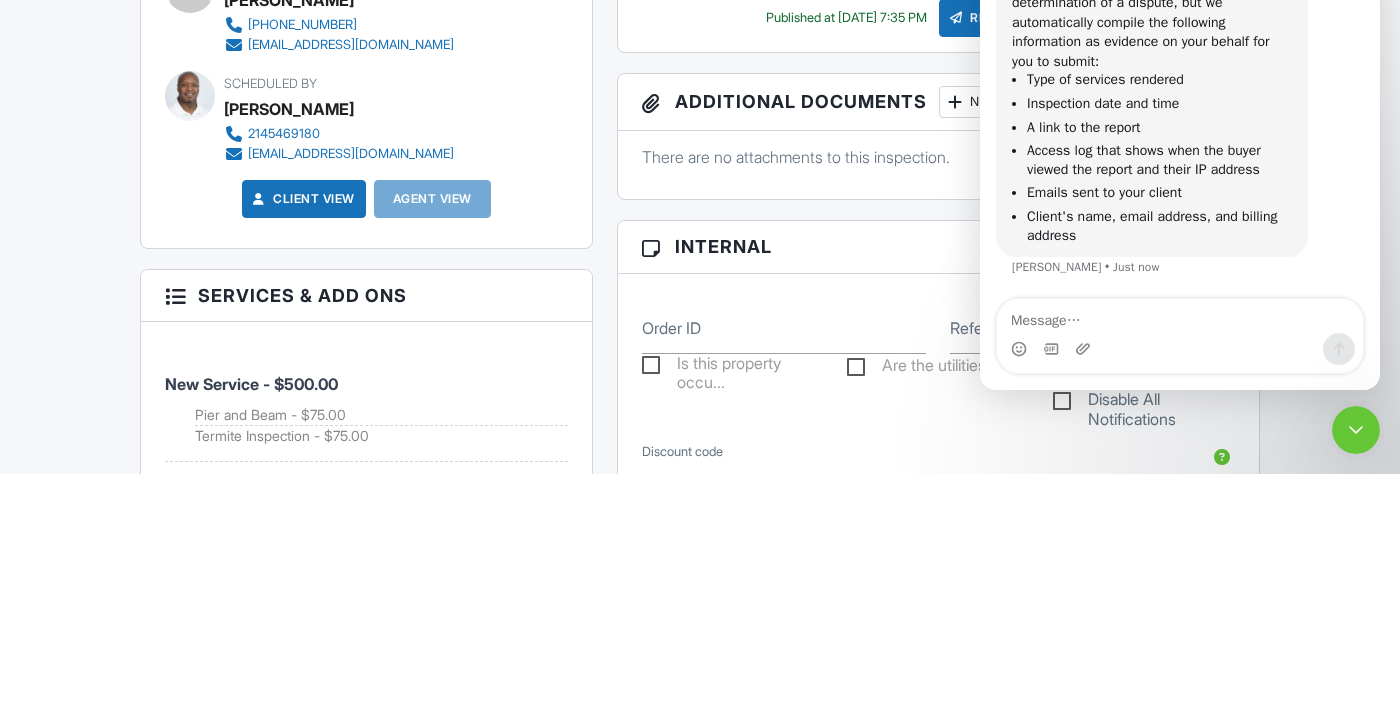 scroll, scrollTop: 590, scrollLeft: 0, axis: vertical 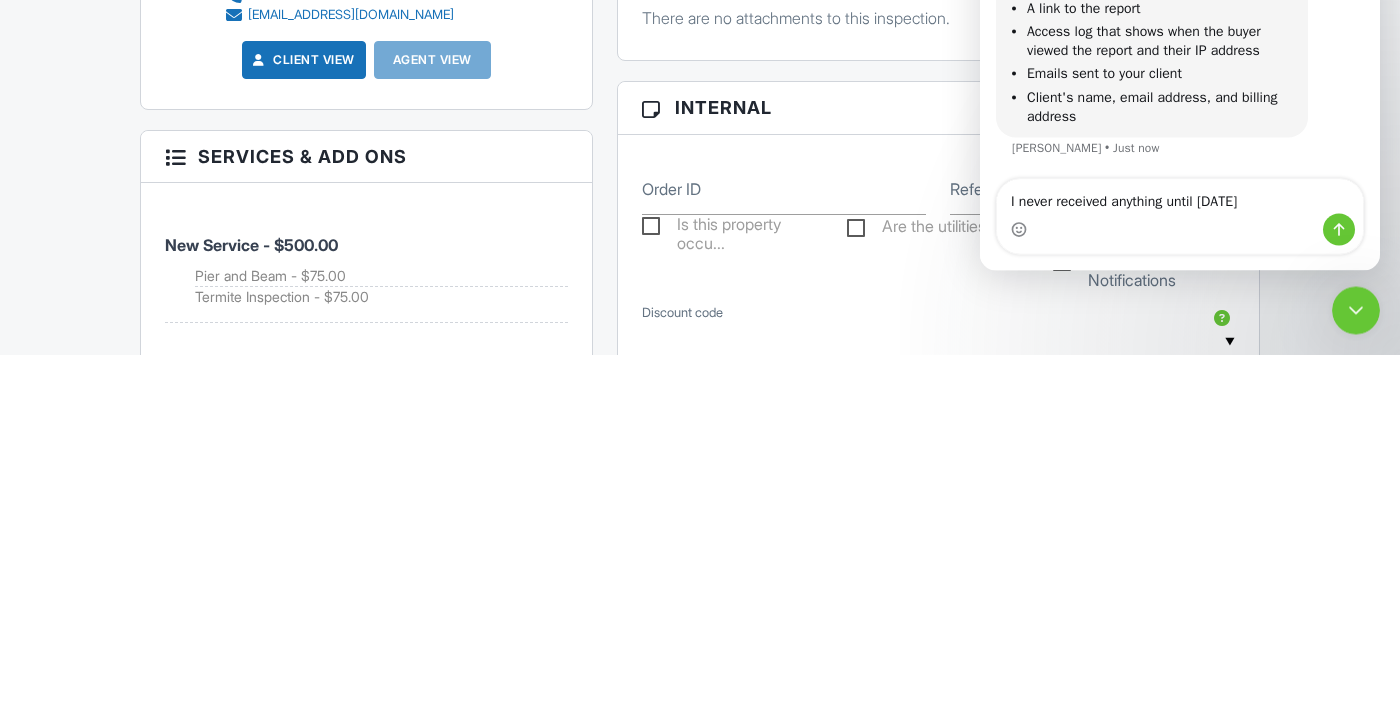 type on "I never received anything until [DATE]" 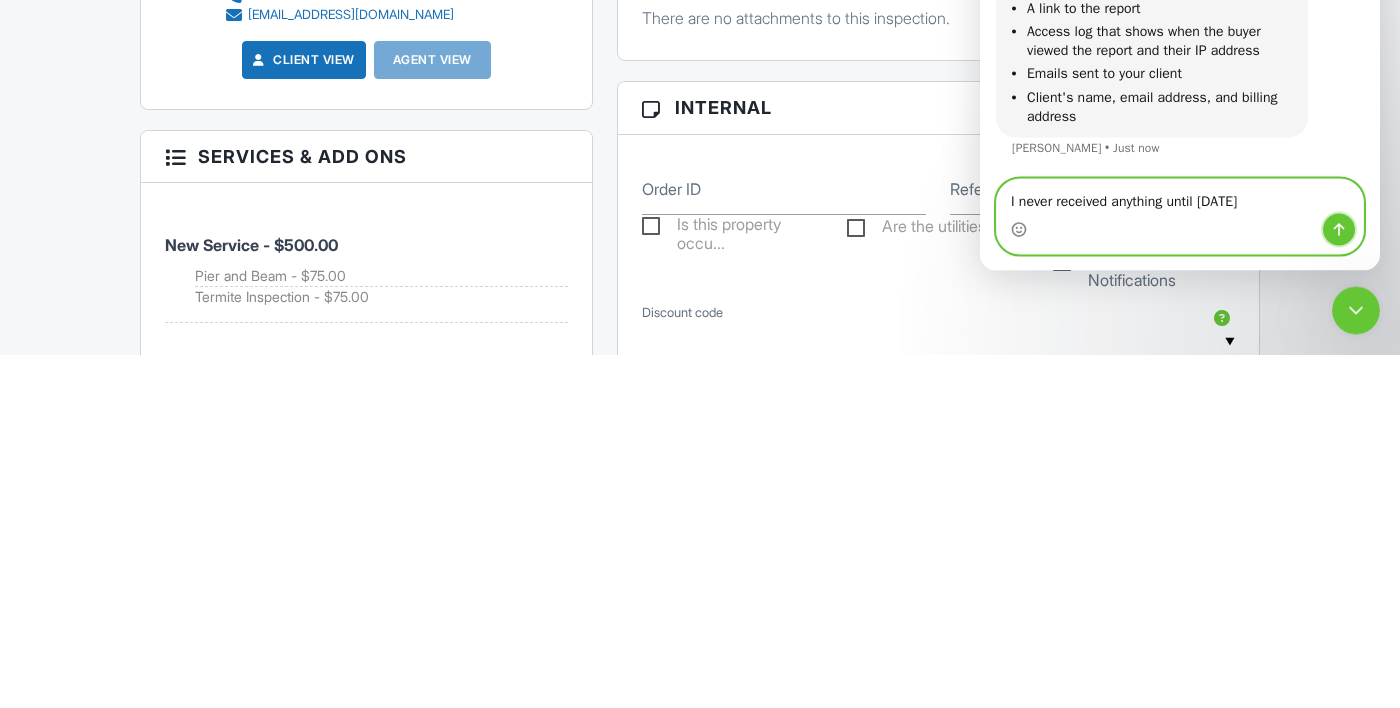 click at bounding box center (1339, 230) 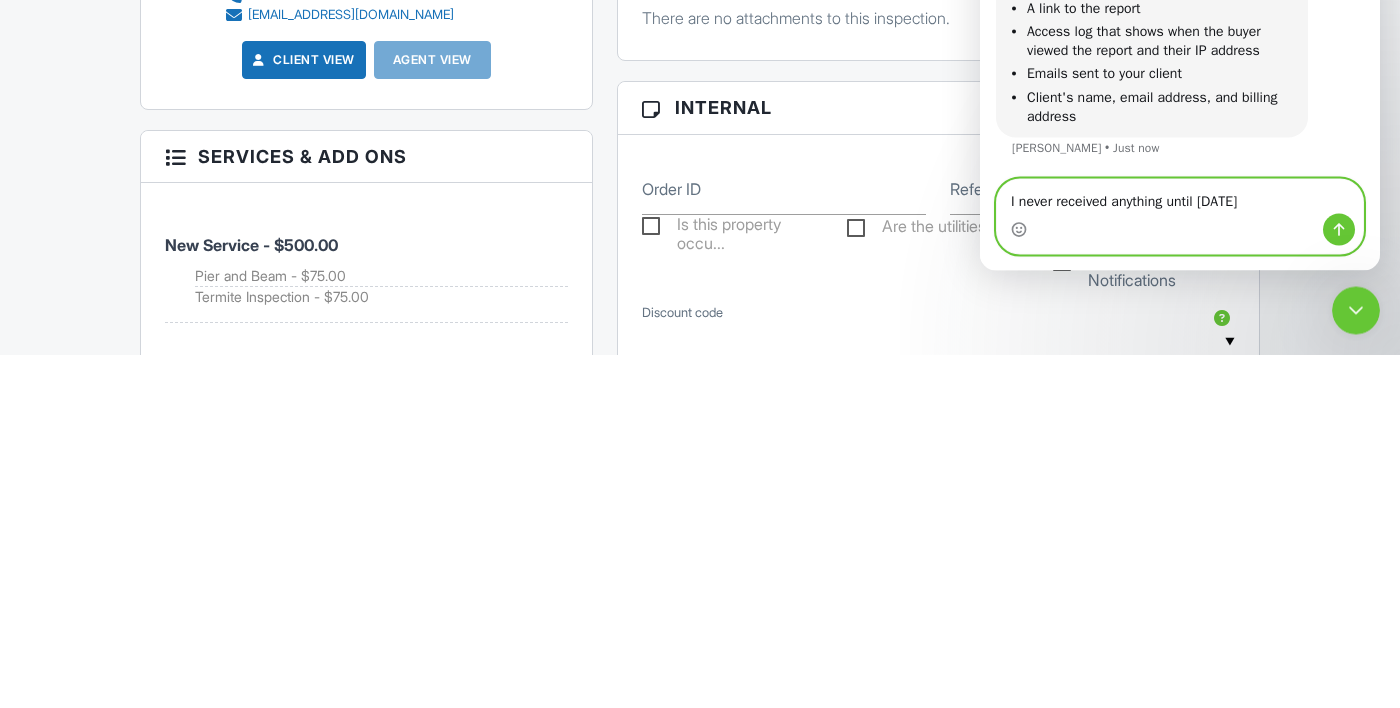type 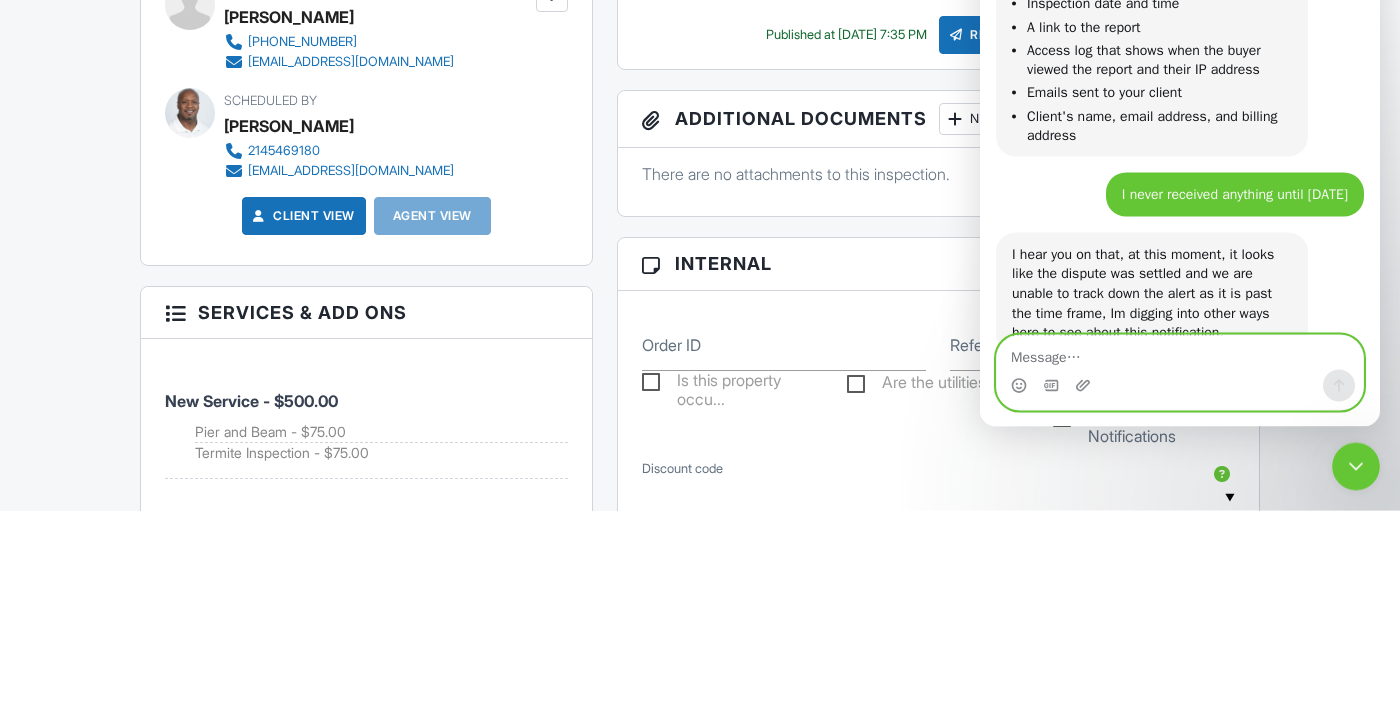 scroll, scrollTop: 1197, scrollLeft: 0, axis: vertical 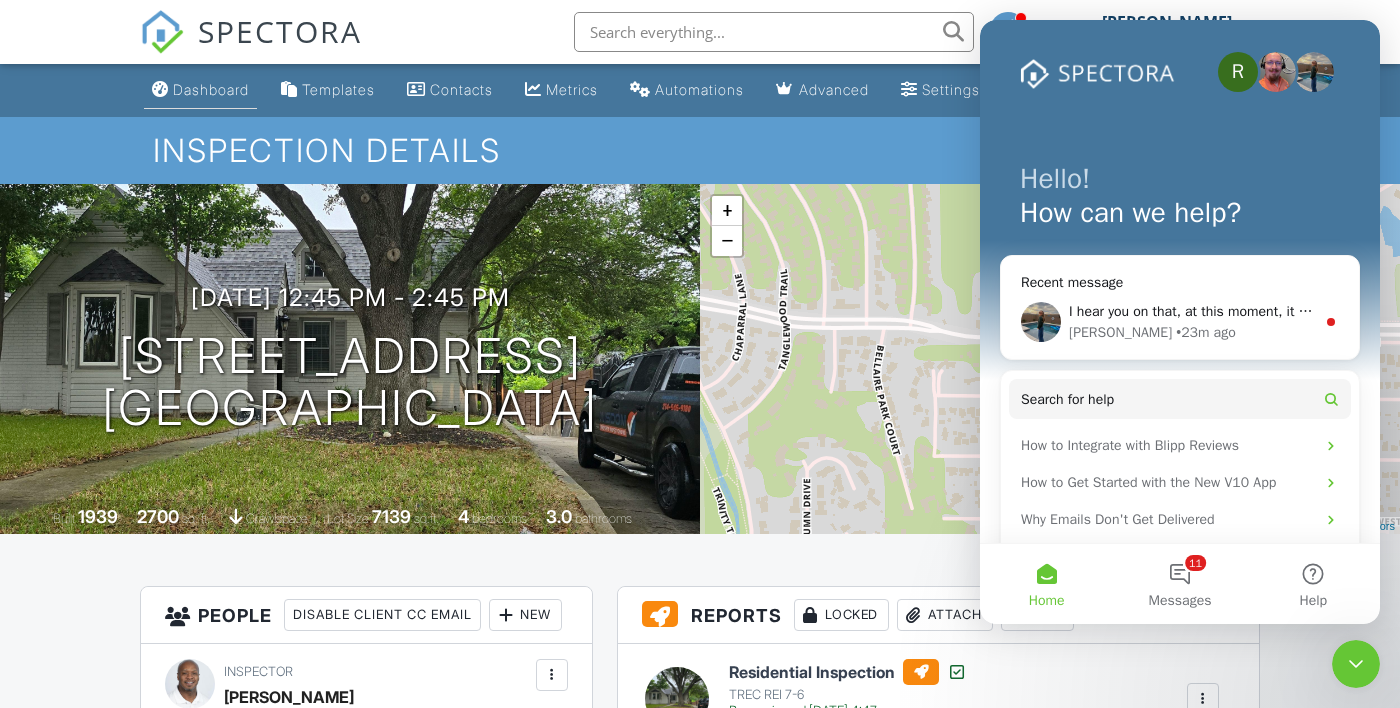 click on "Dashboard" at bounding box center (200, 90) 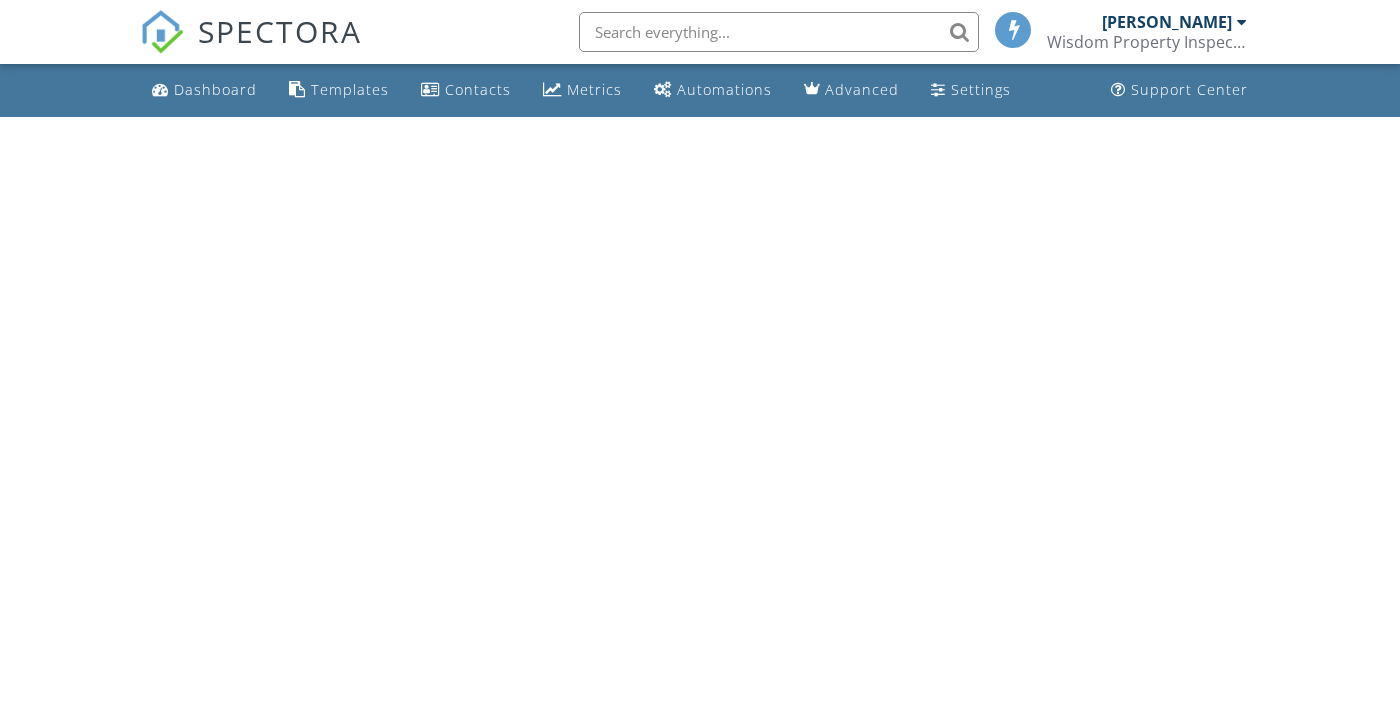 scroll, scrollTop: 0, scrollLeft: 0, axis: both 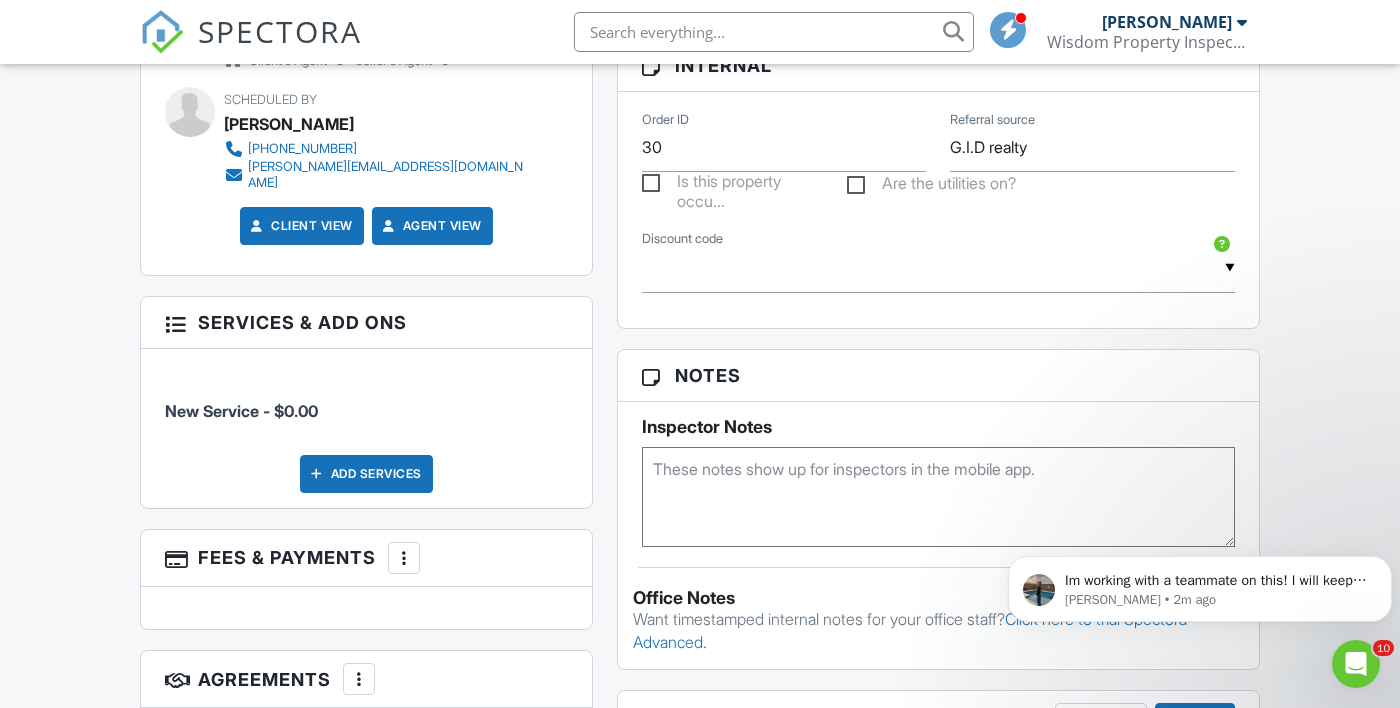 click on "Add Services" at bounding box center (366, 474) 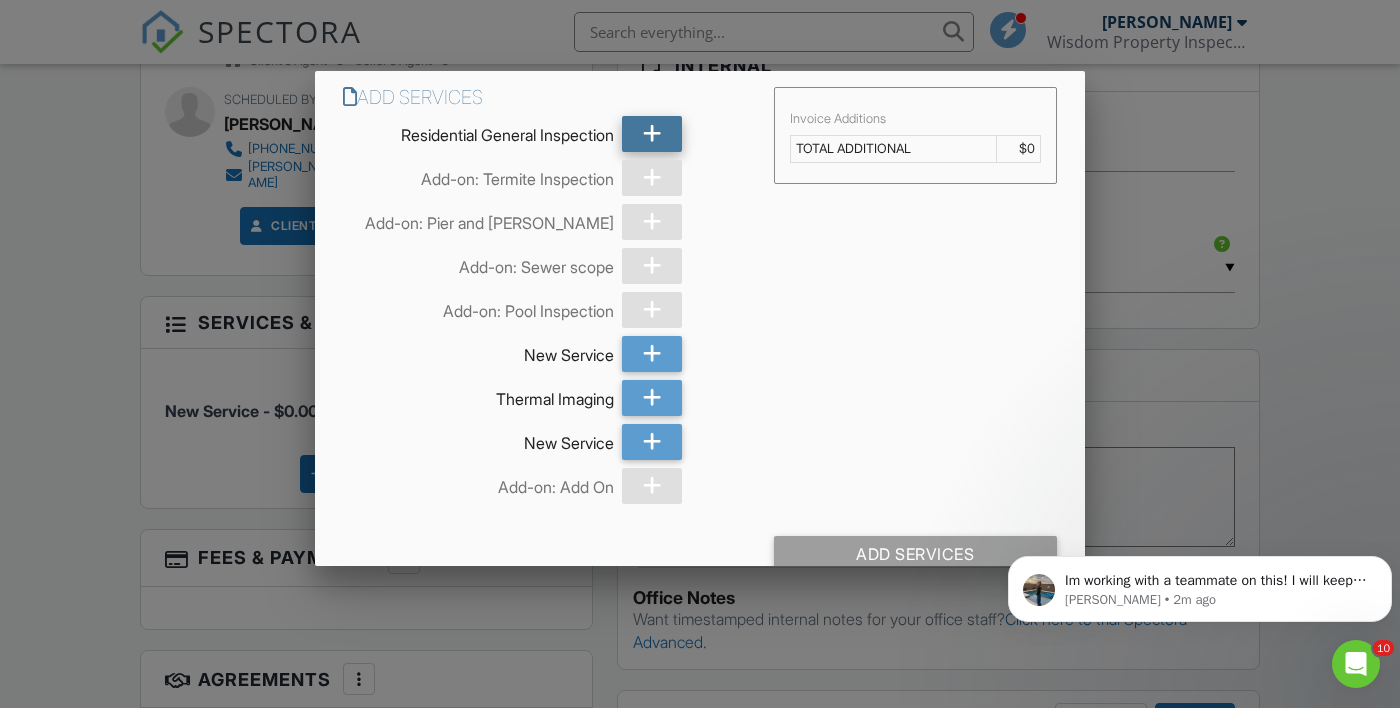 click at bounding box center [652, 134] 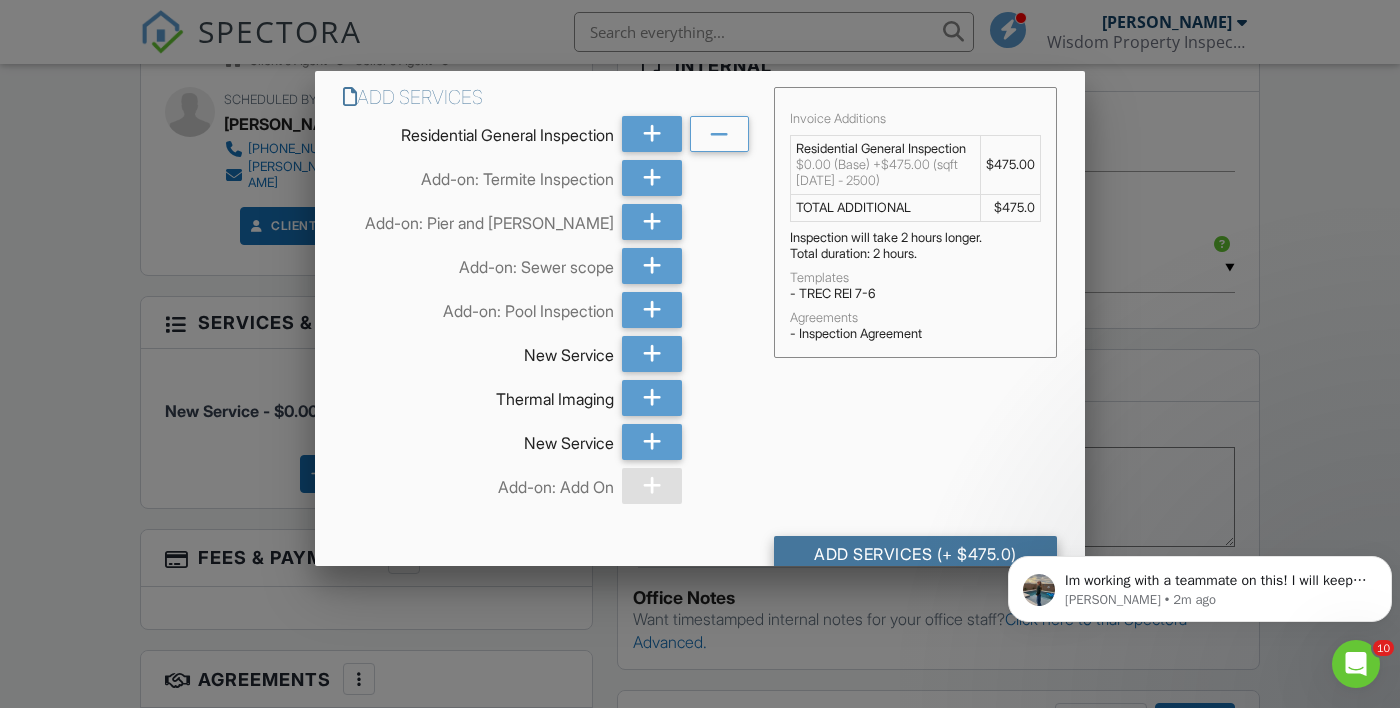click on "Add Services
(+ $475.0)" at bounding box center [916, 554] 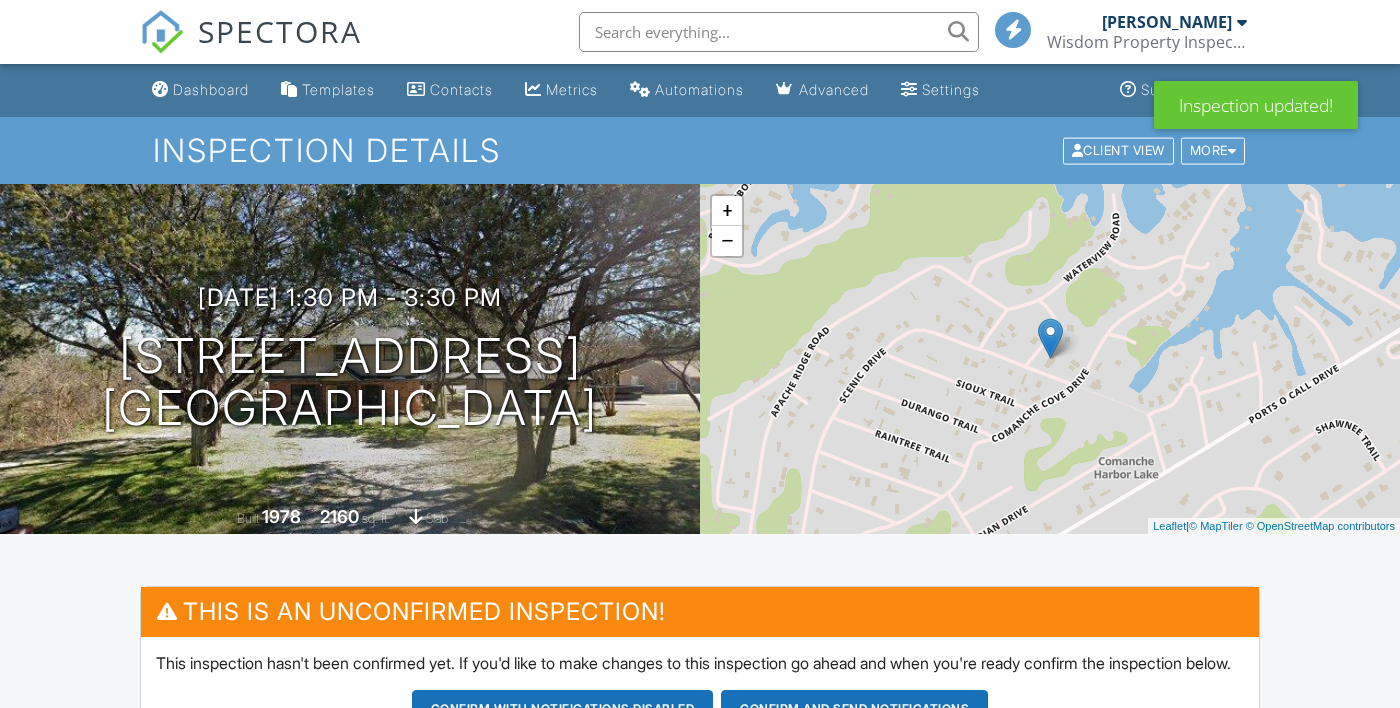 scroll, scrollTop: 685, scrollLeft: 0, axis: vertical 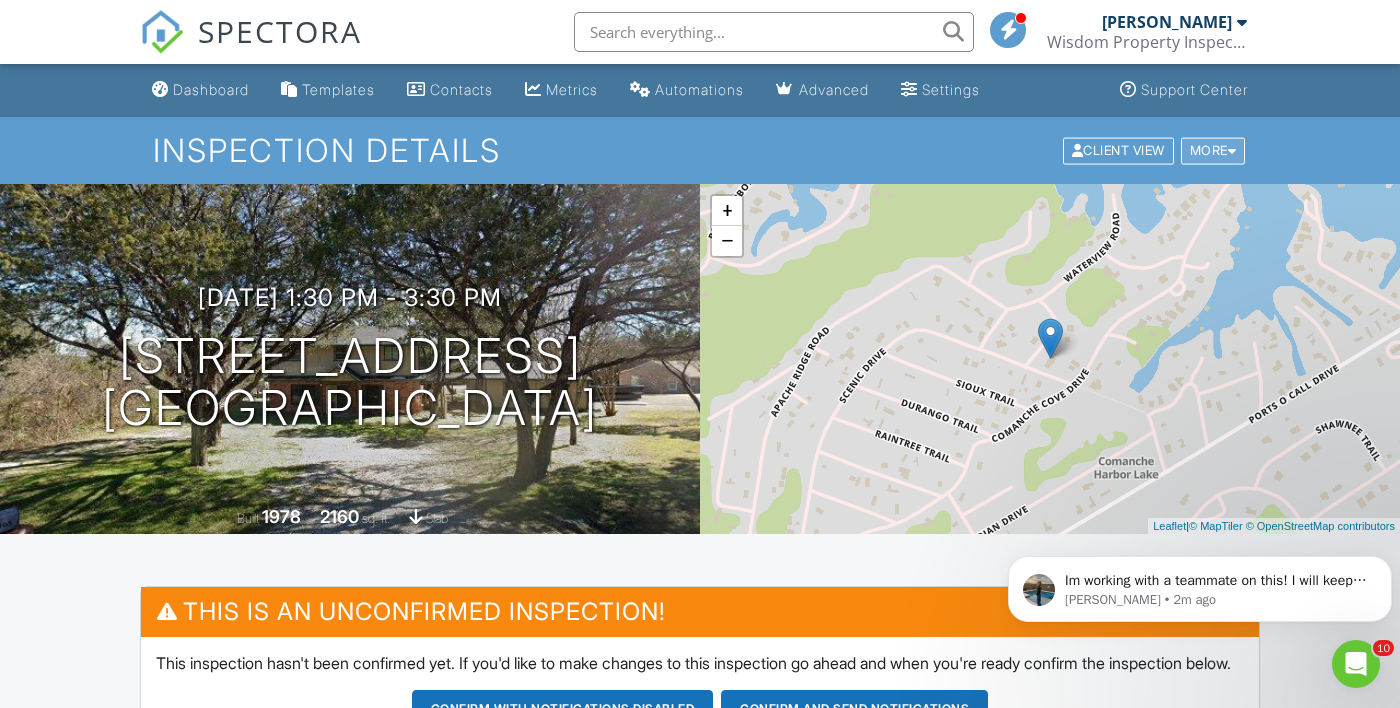 click on "More" at bounding box center [1213, 150] 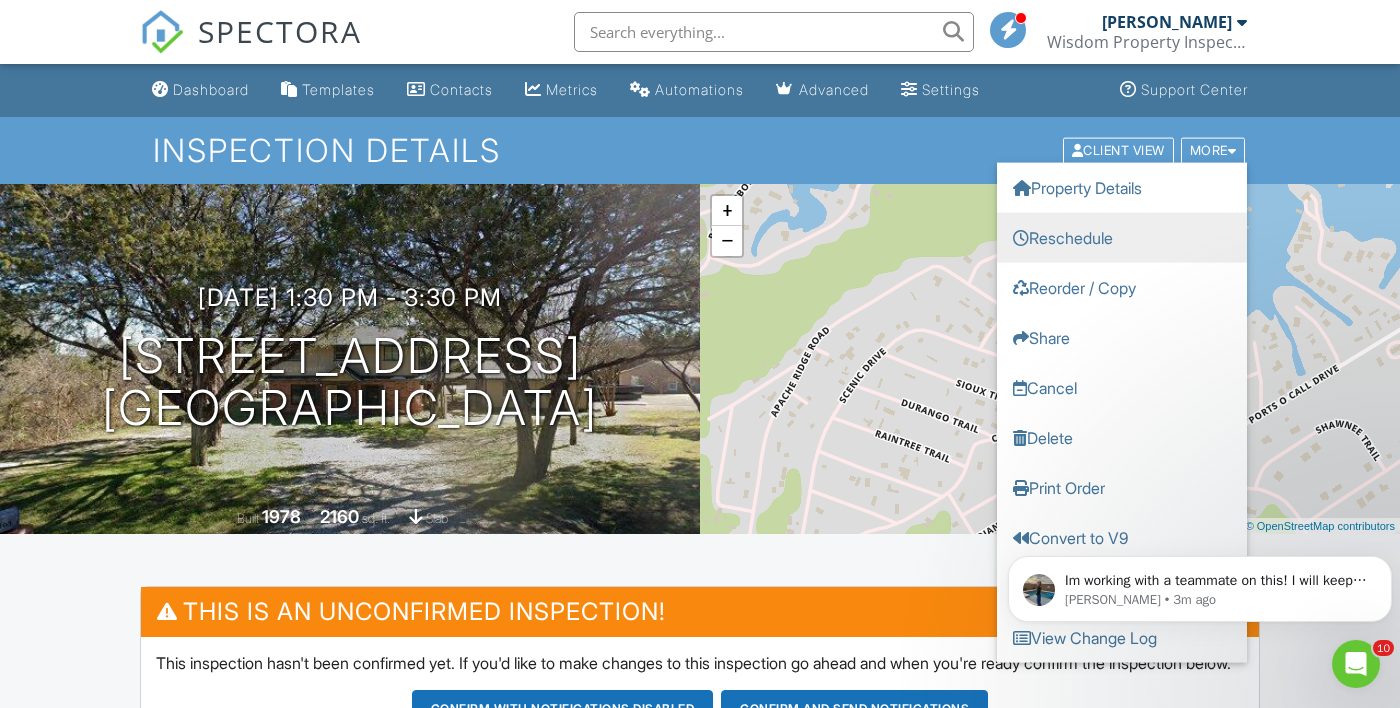 click on "Reschedule" at bounding box center (1122, 237) 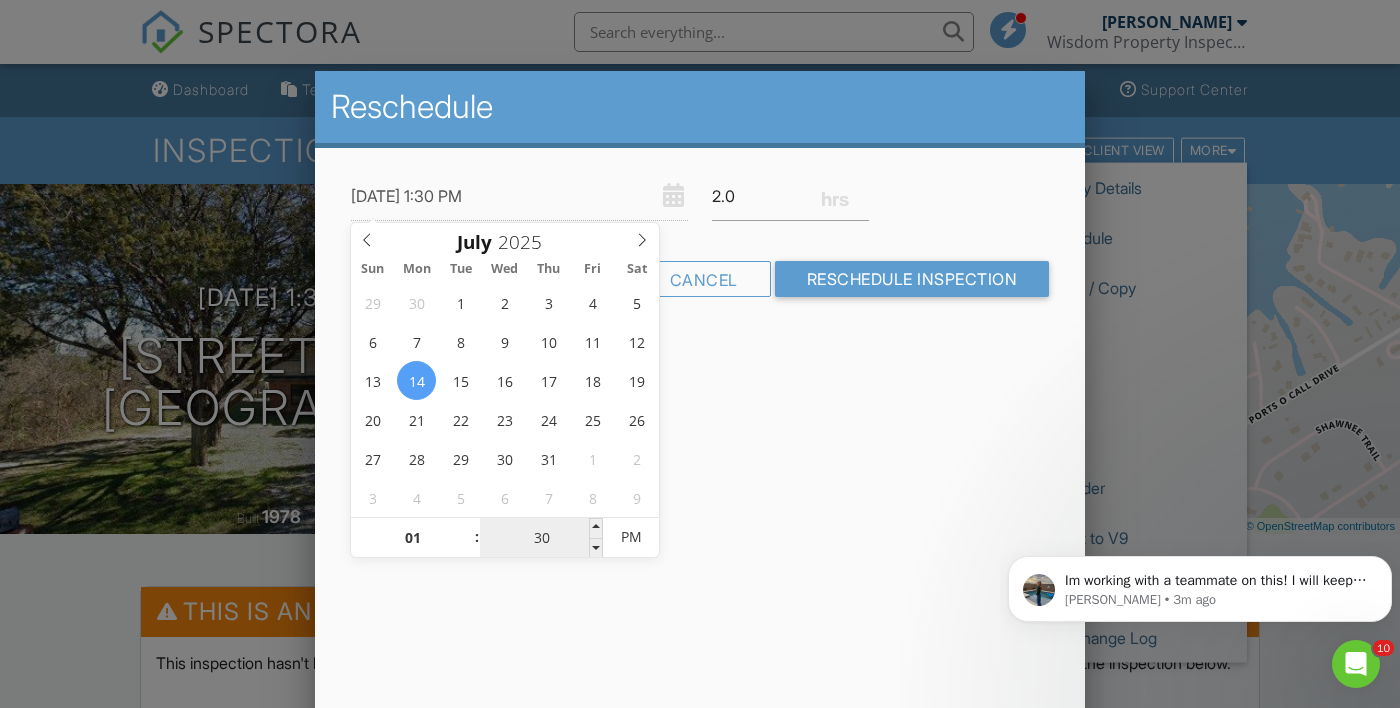 click on "30" at bounding box center (541, 538) 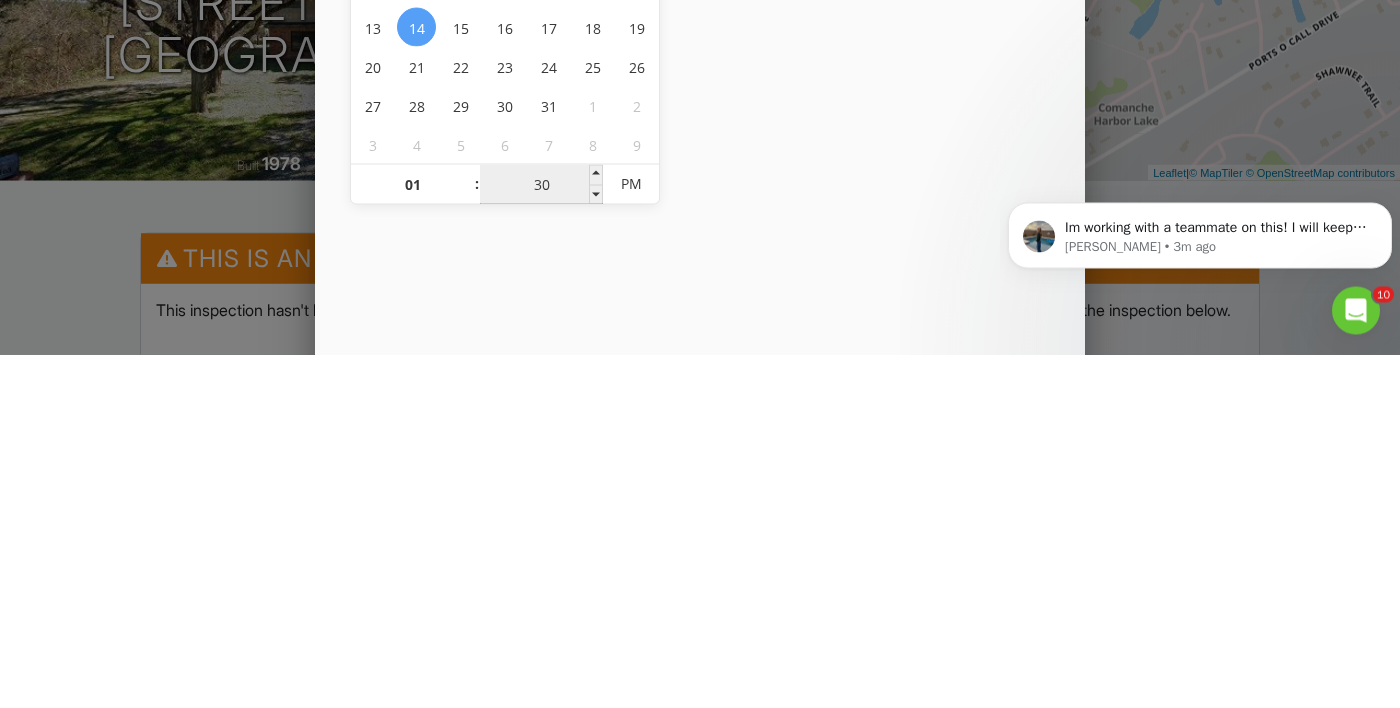 type on "00" 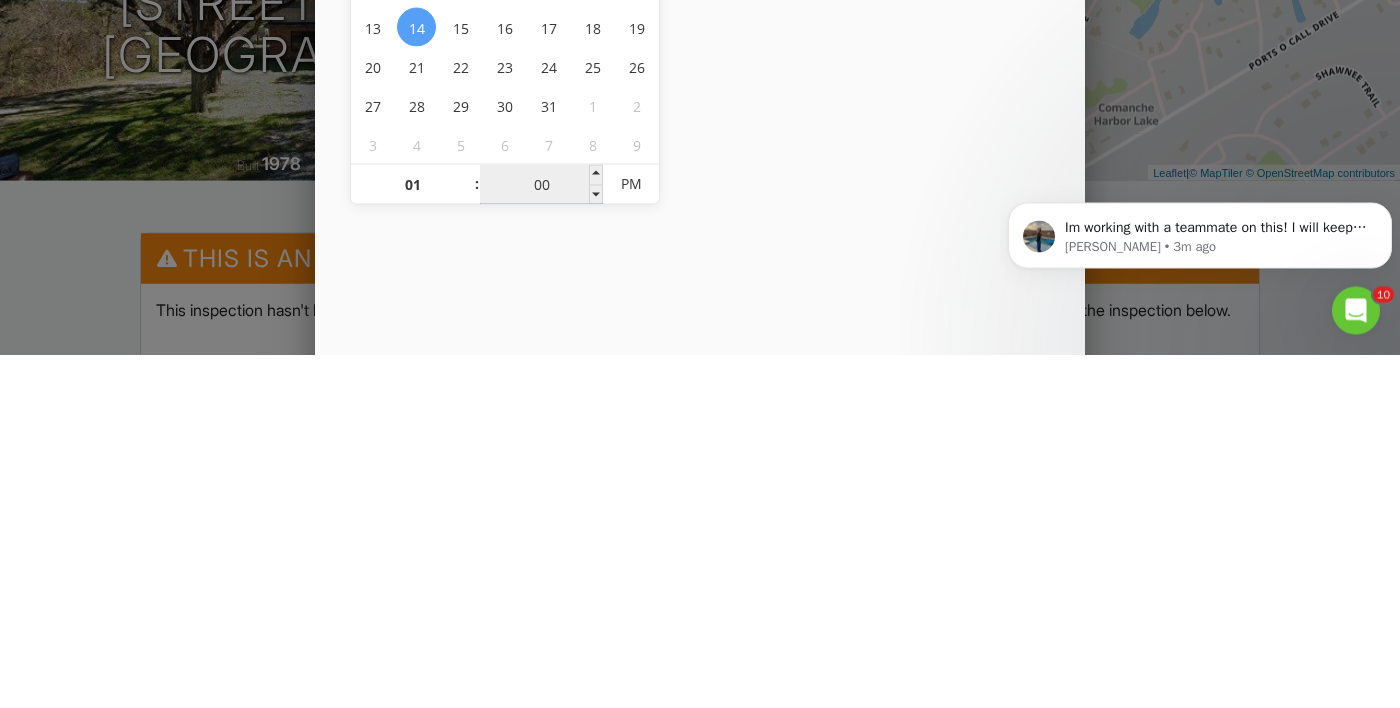 type on "[DATE] 1:00 PM" 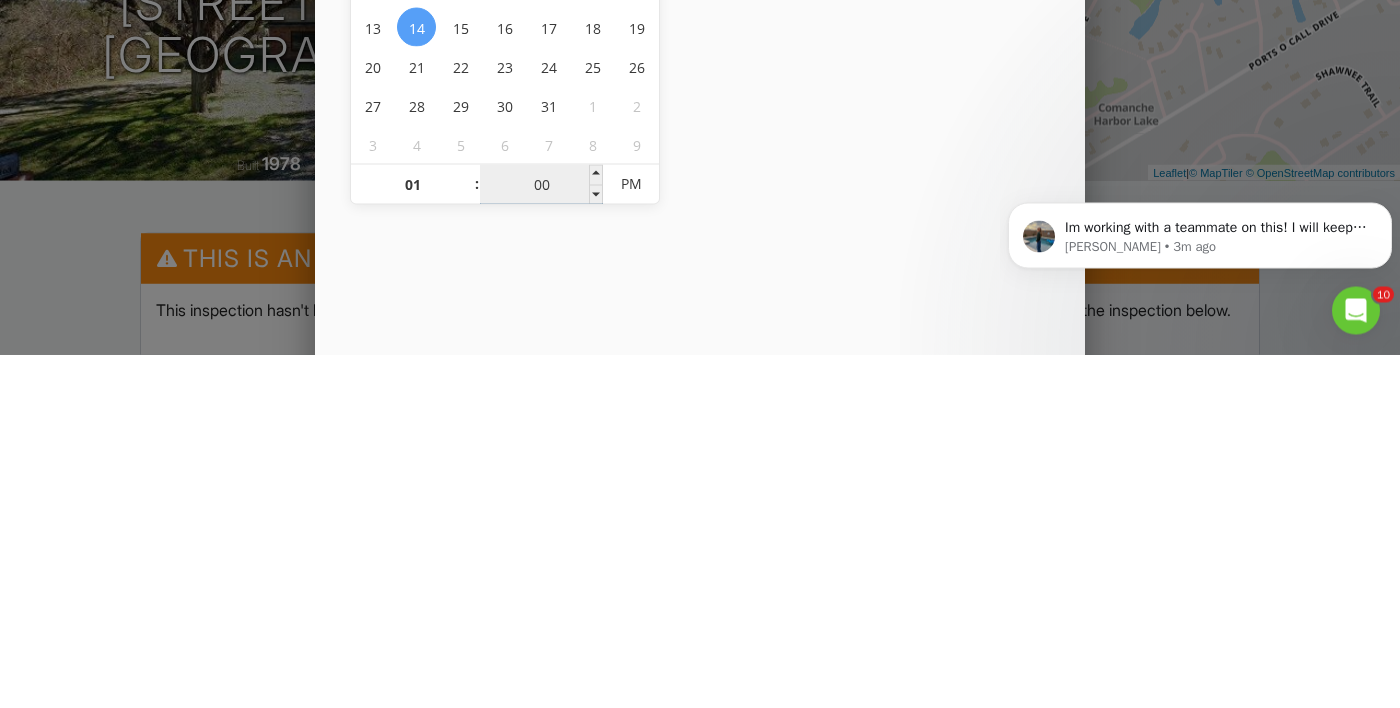 type on "00" 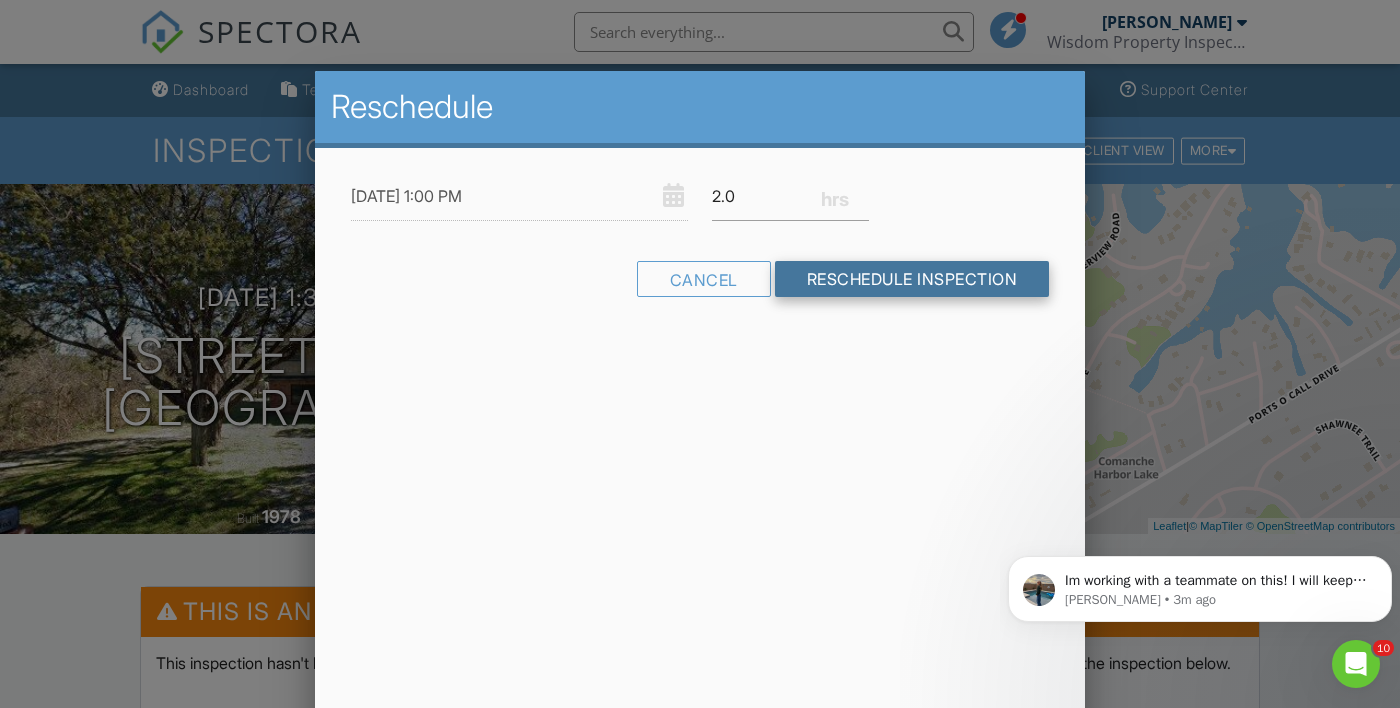 click on "Reschedule Inspection" at bounding box center [912, 279] 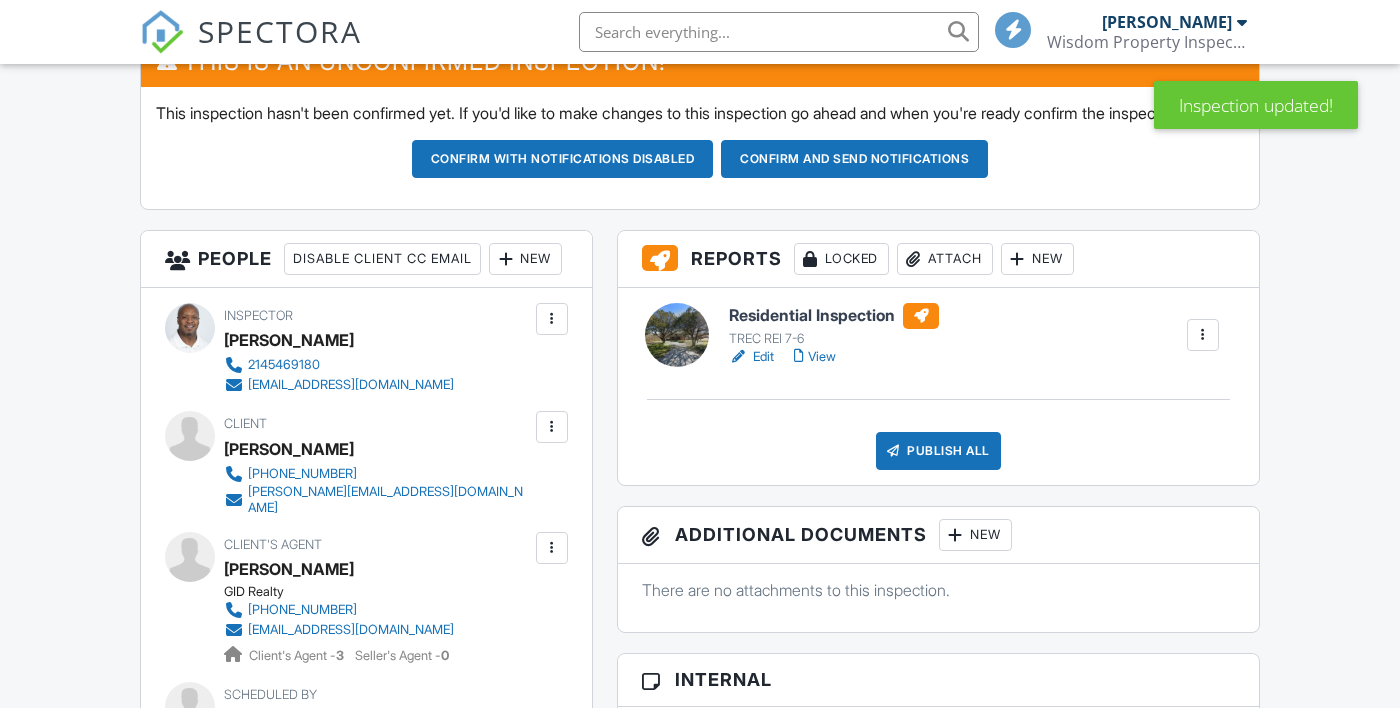 scroll, scrollTop: 0, scrollLeft: 0, axis: both 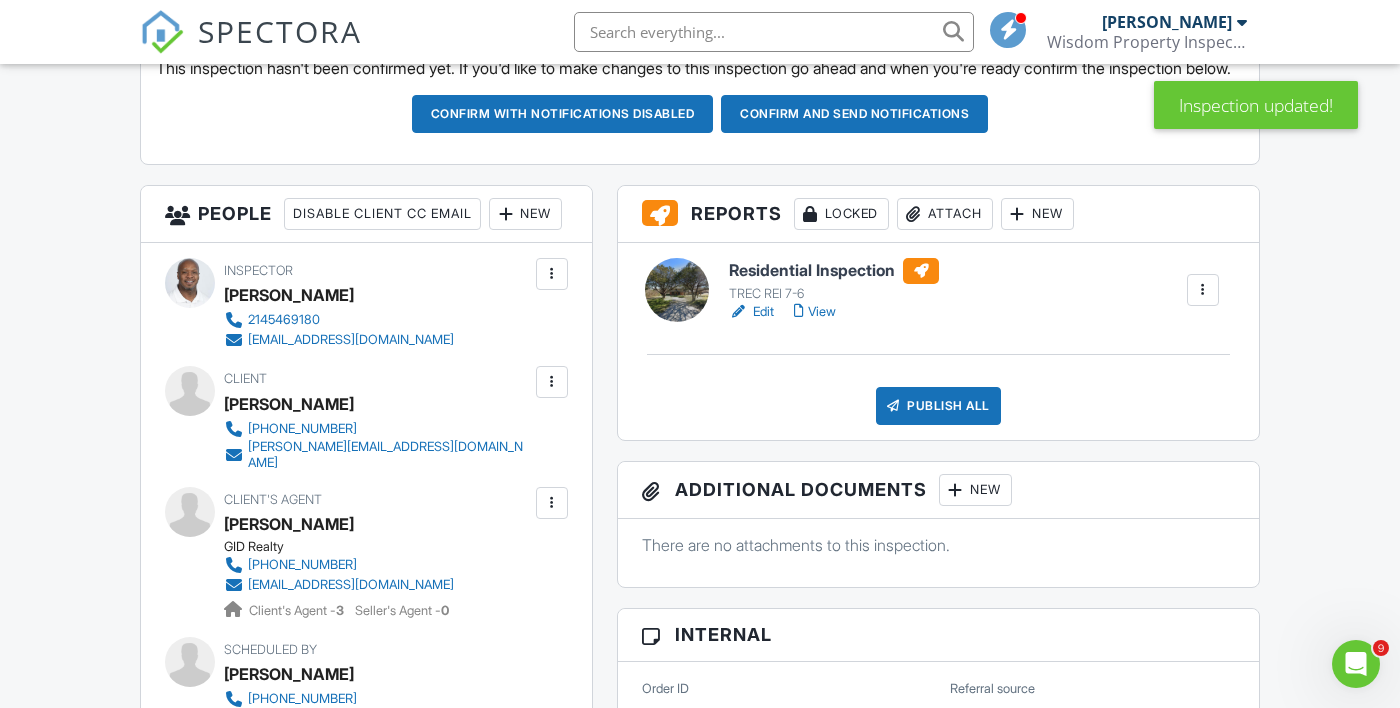 click at bounding box center [506, 214] 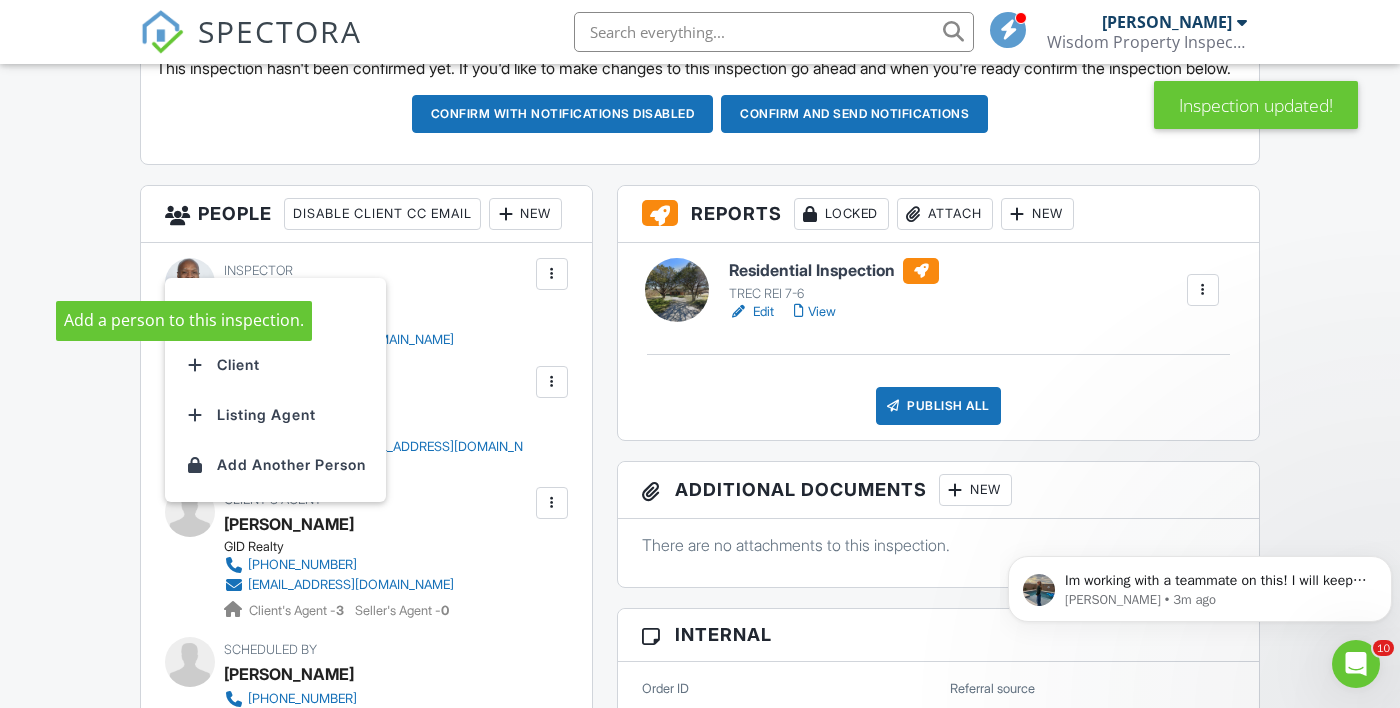 scroll, scrollTop: 0, scrollLeft: 0, axis: both 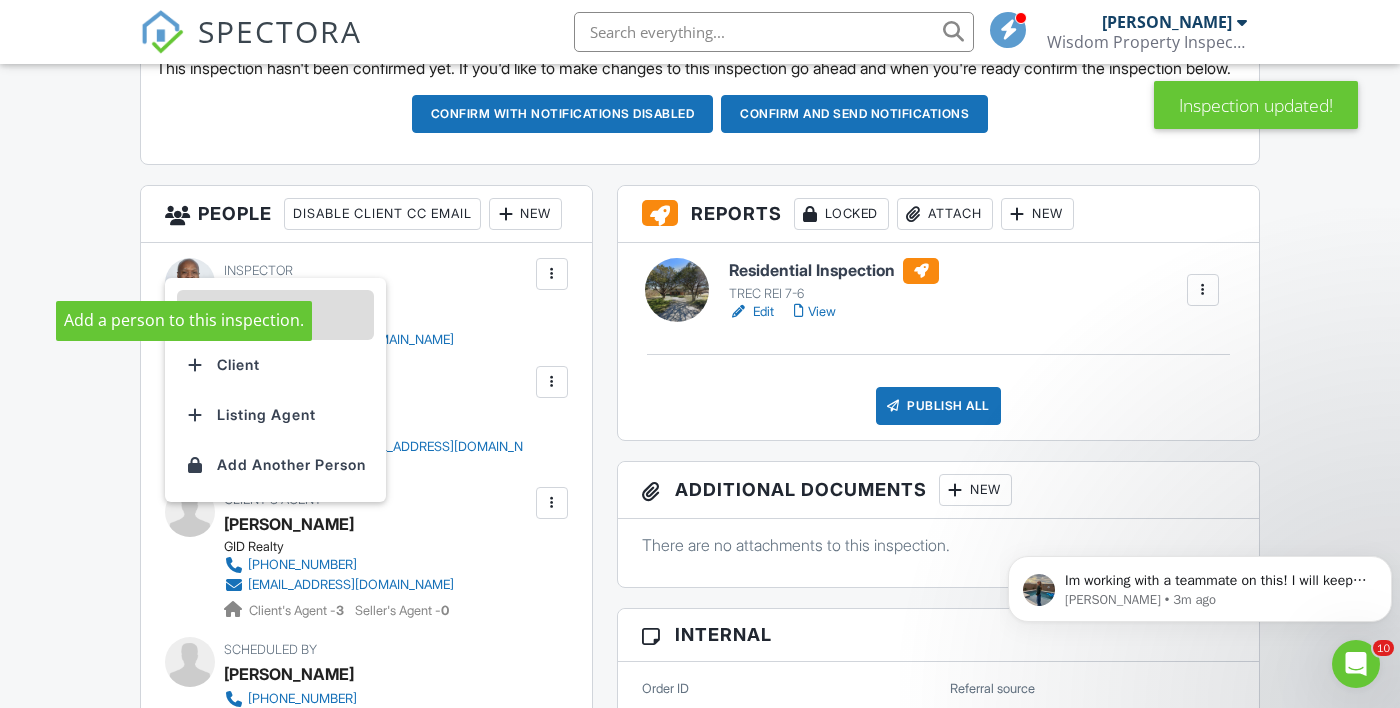 click on "Inspector" at bounding box center (275, 315) 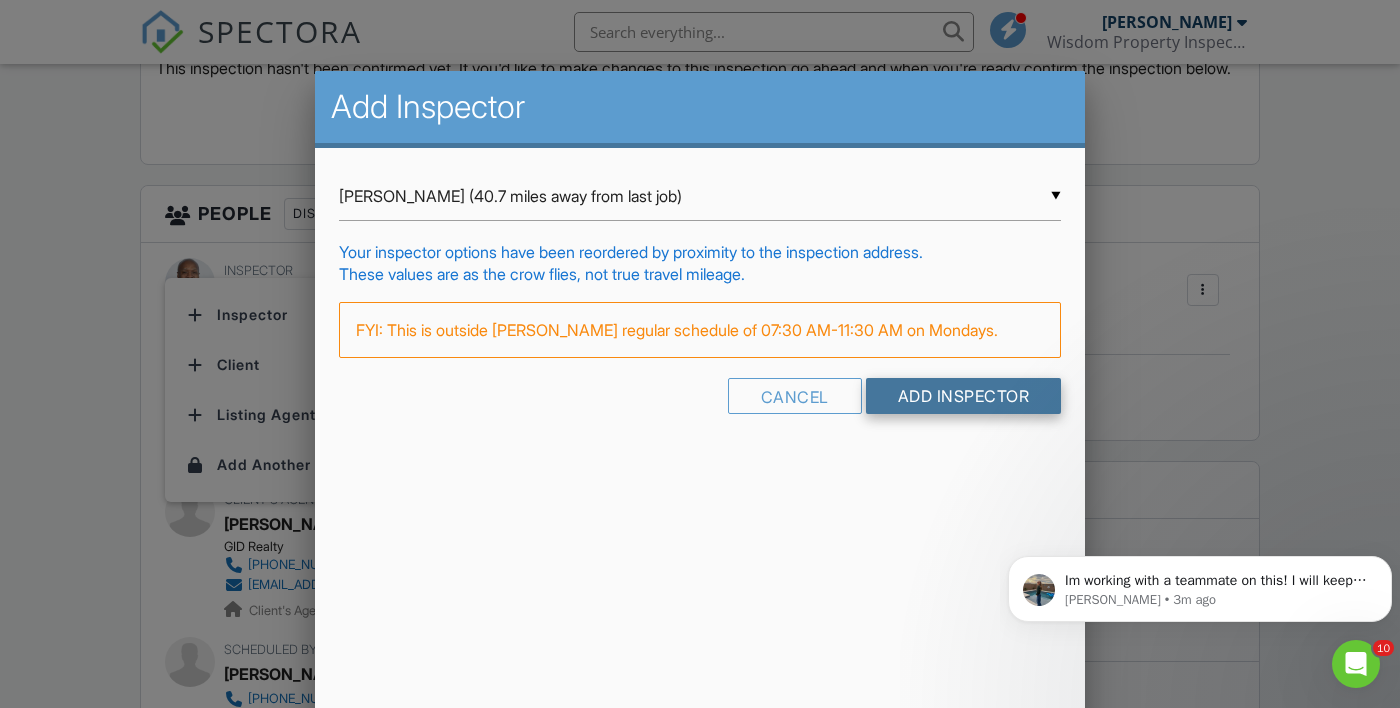 click on "Add Inspector" at bounding box center [964, 396] 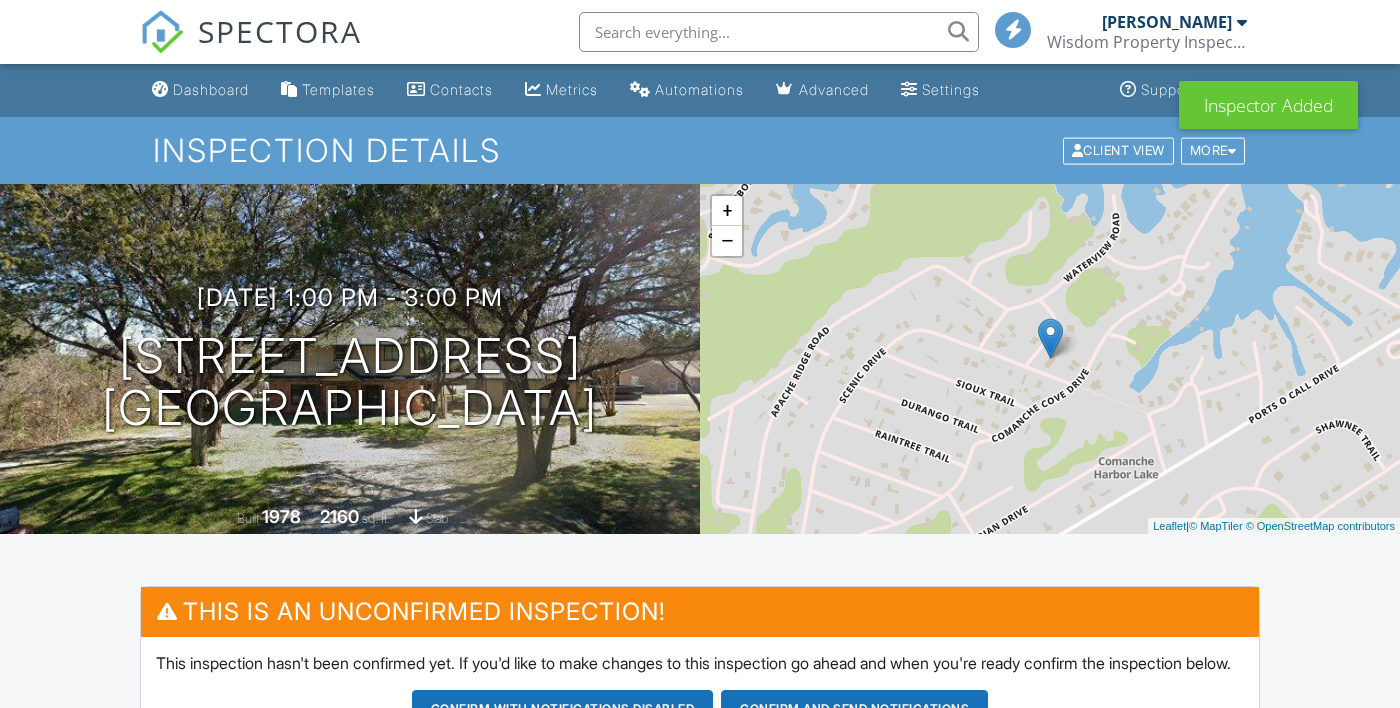 scroll, scrollTop: 526, scrollLeft: 0, axis: vertical 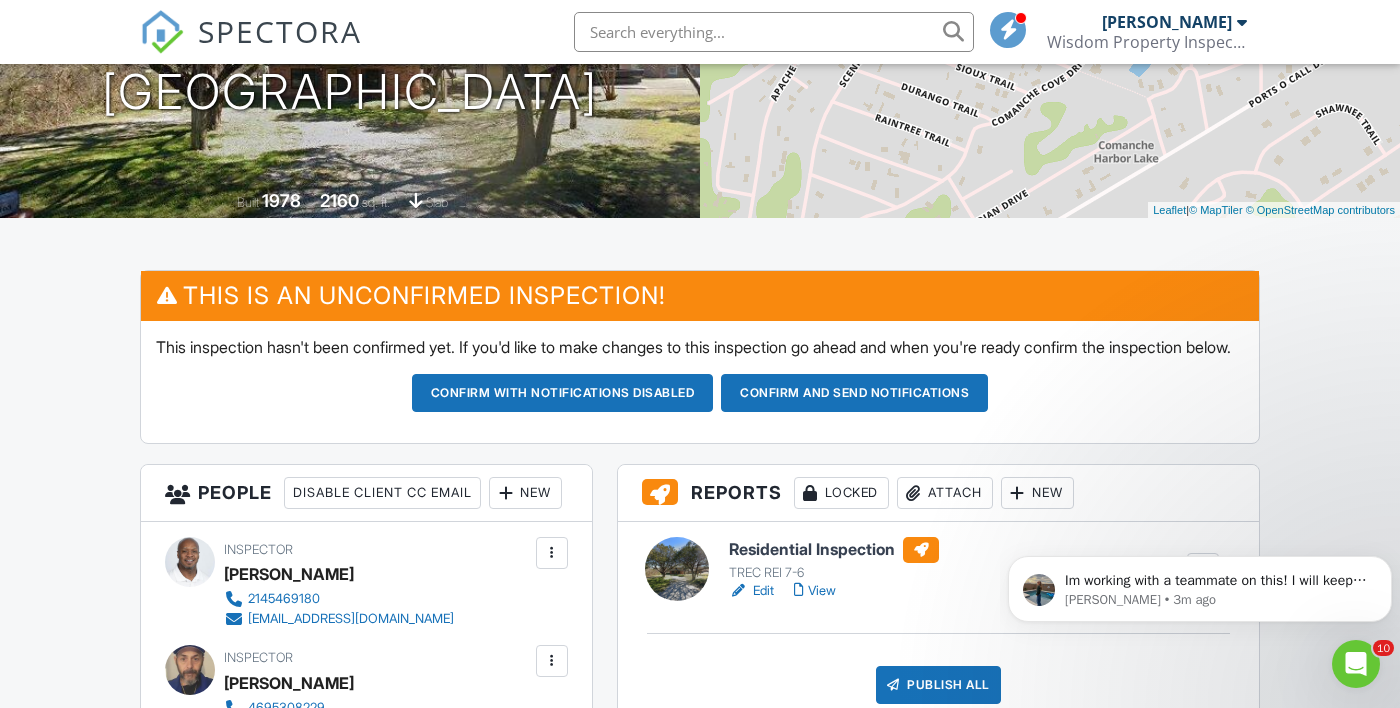 click on "Confirm and send notifications" at bounding box center [563, 393] 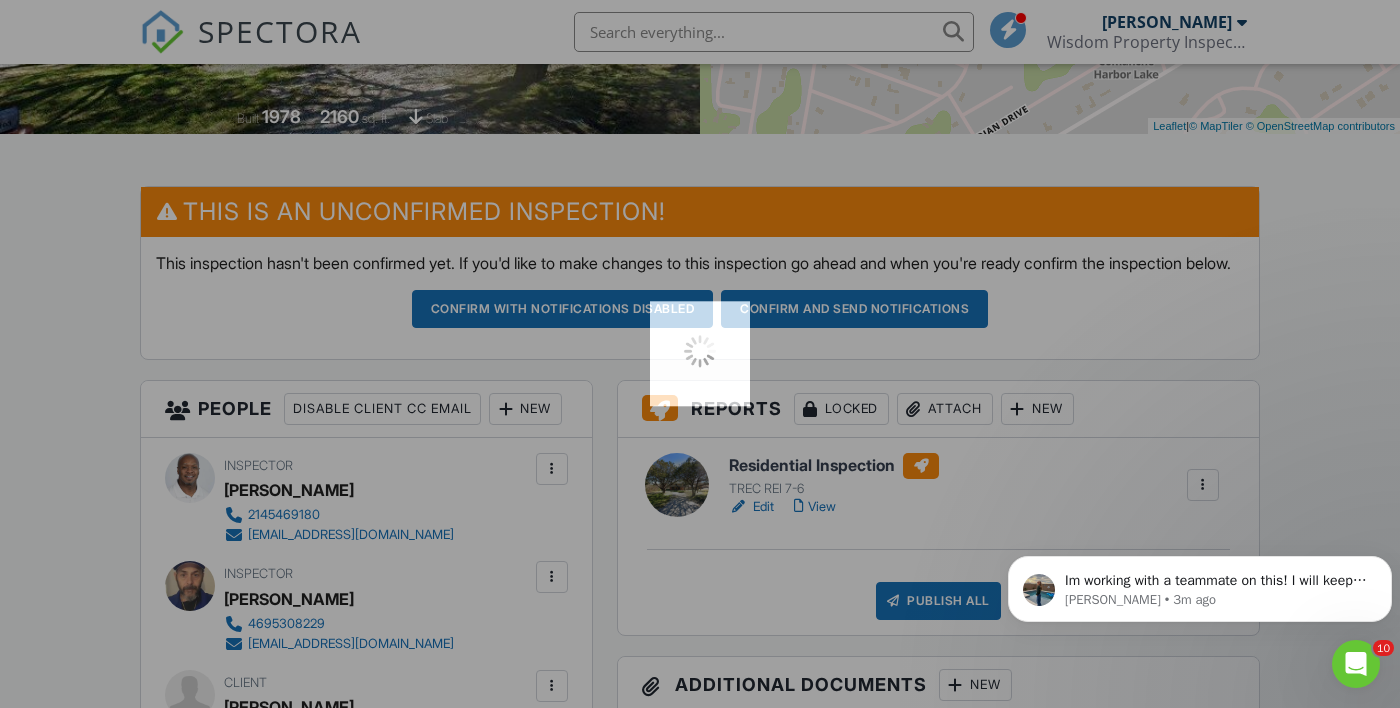 scroll, scrollTop: 412, scrollLeft: 0, axis: vertical 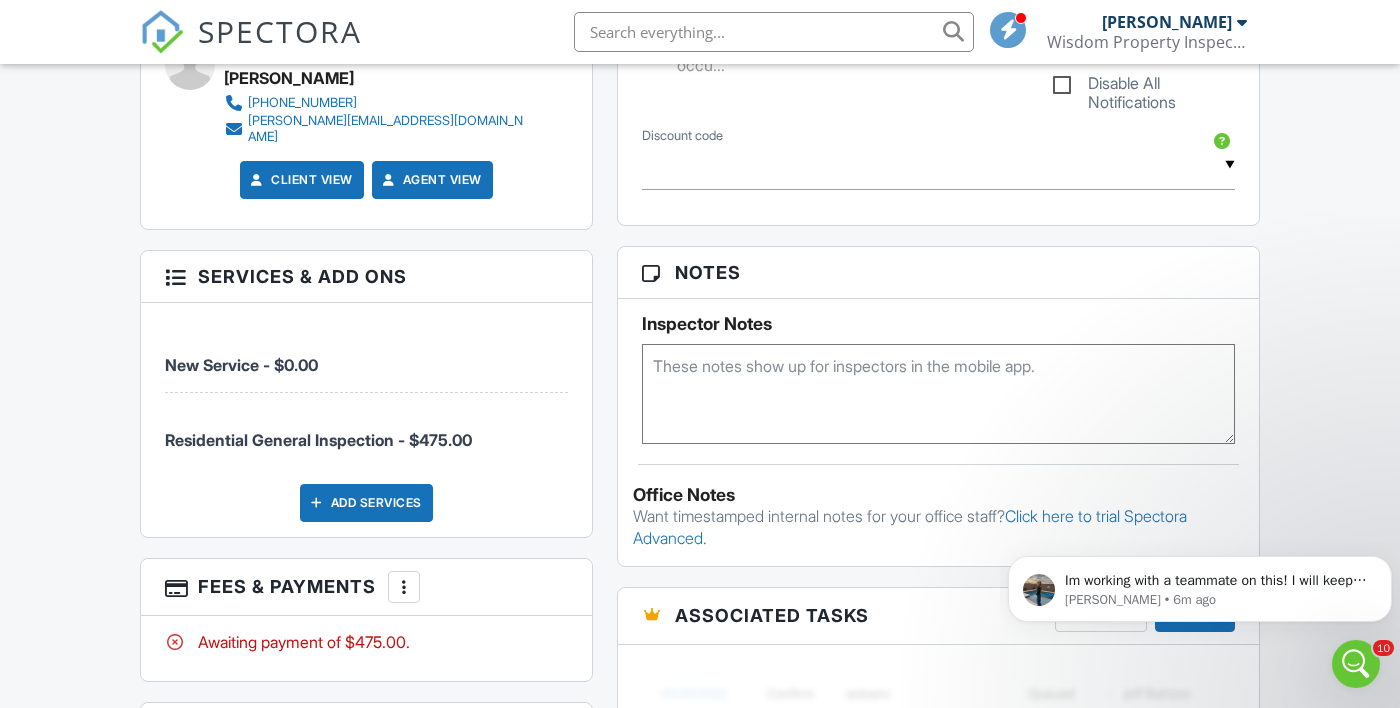 click at bounding box center (938, 394) 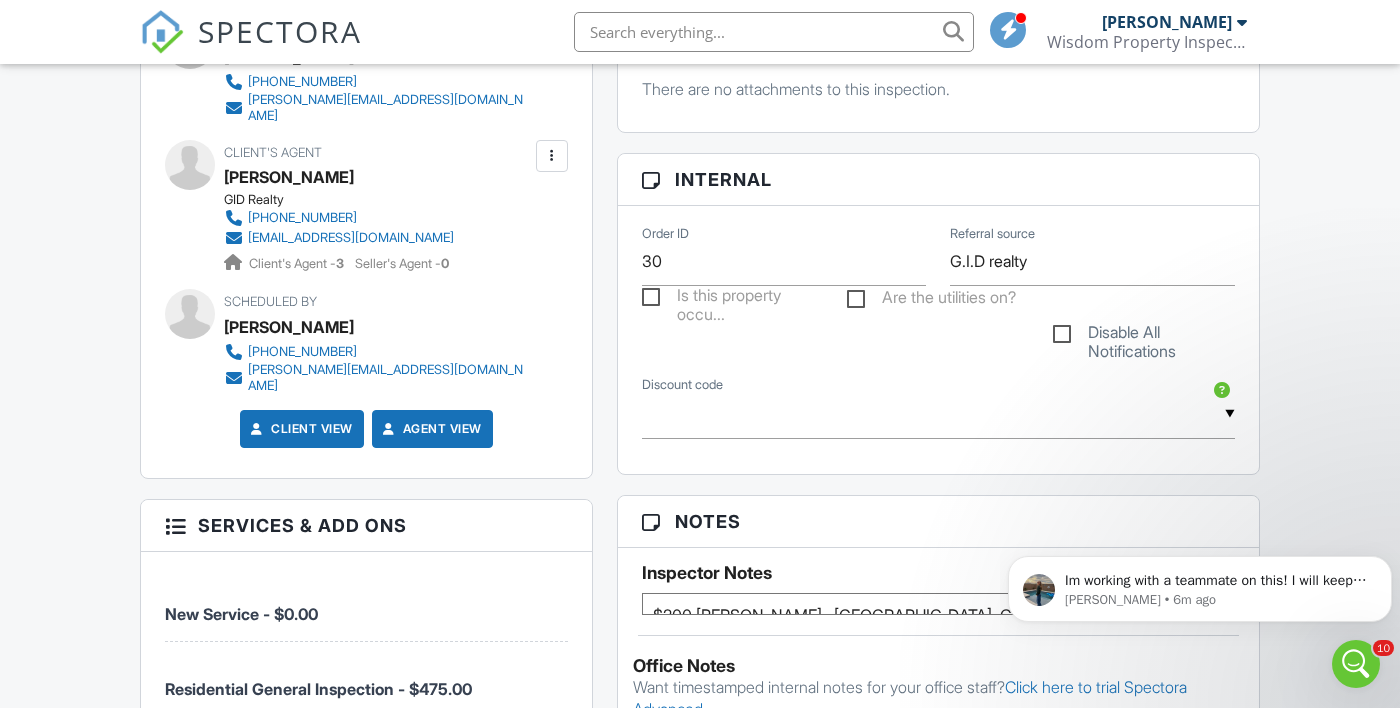 scroll, scrollTop: 856, scrollLeft: 0, axis: vertical 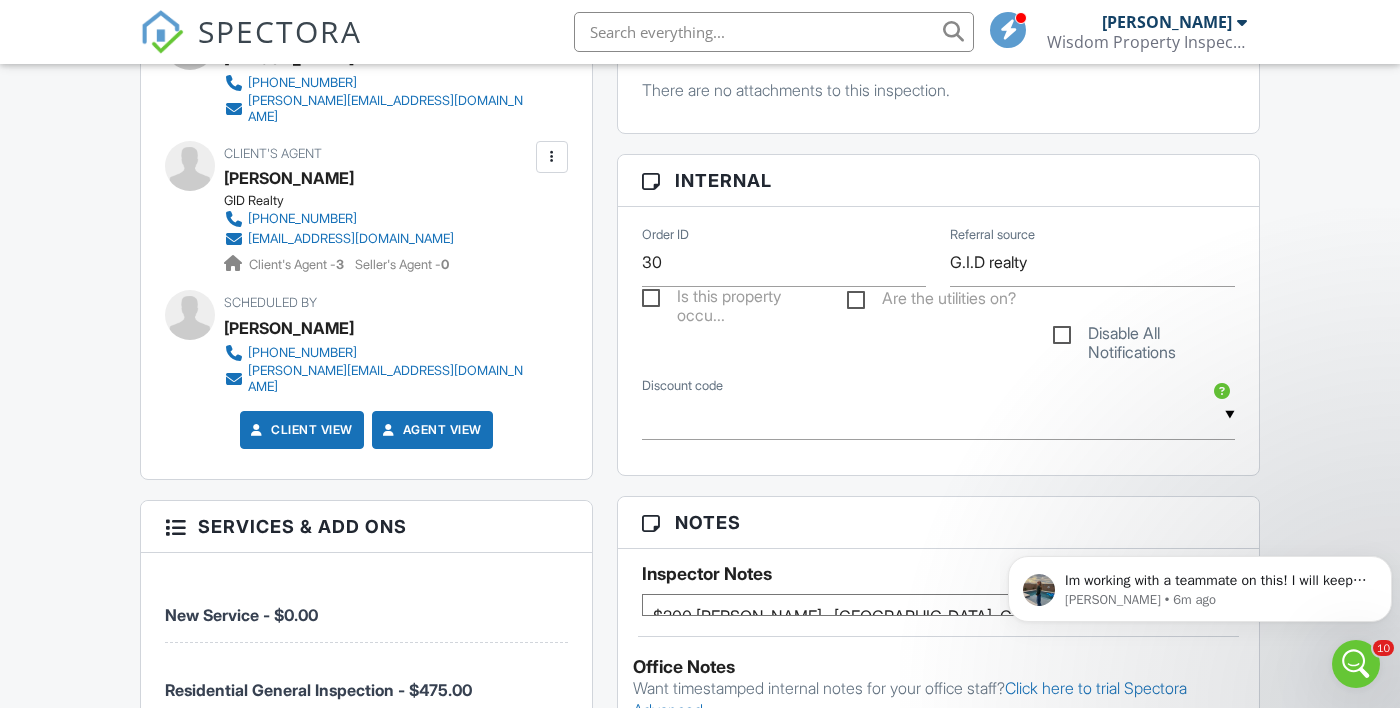 type on "$200 [PERSON_NAME].  [GEOGRAPHIC_DATA]. Code is 5383" 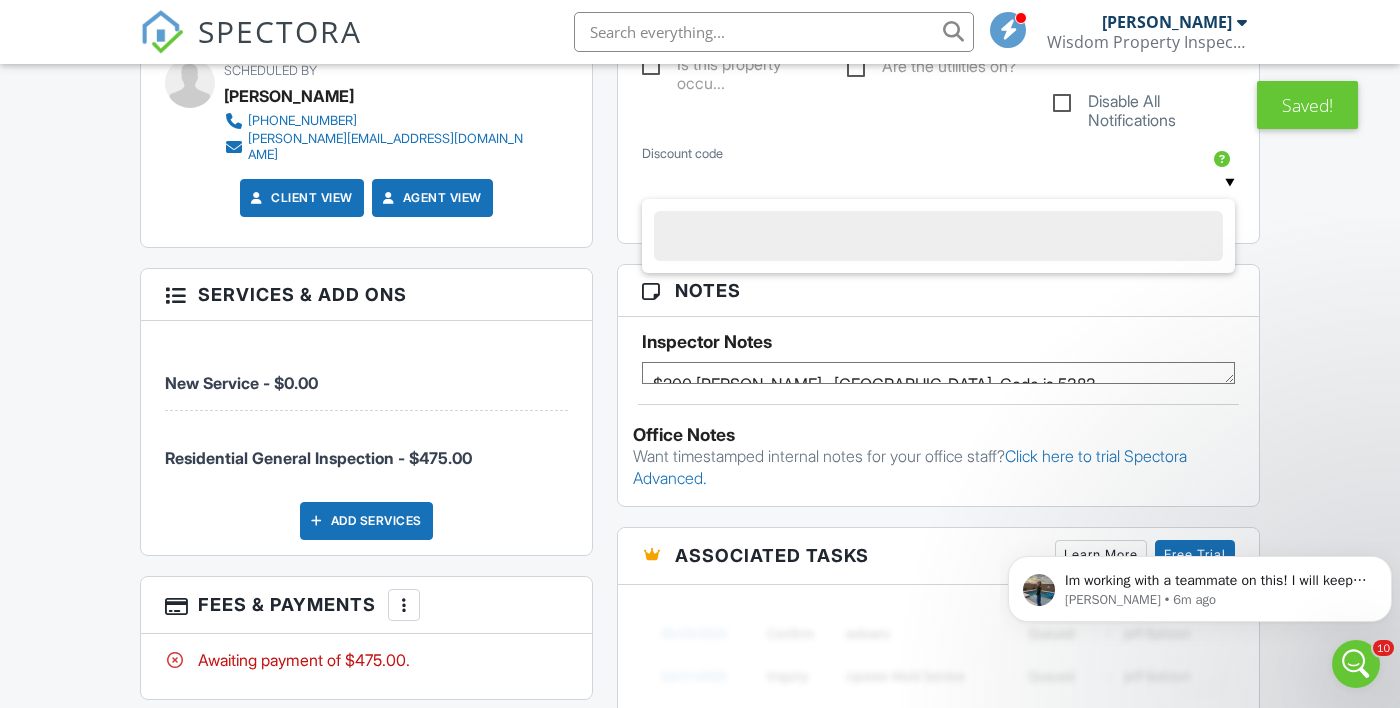 click on "$200 [PERSON_NAME].  [GEOGRAPHIC_DATA]. Code is 5383" at bounding box center (938, 373) 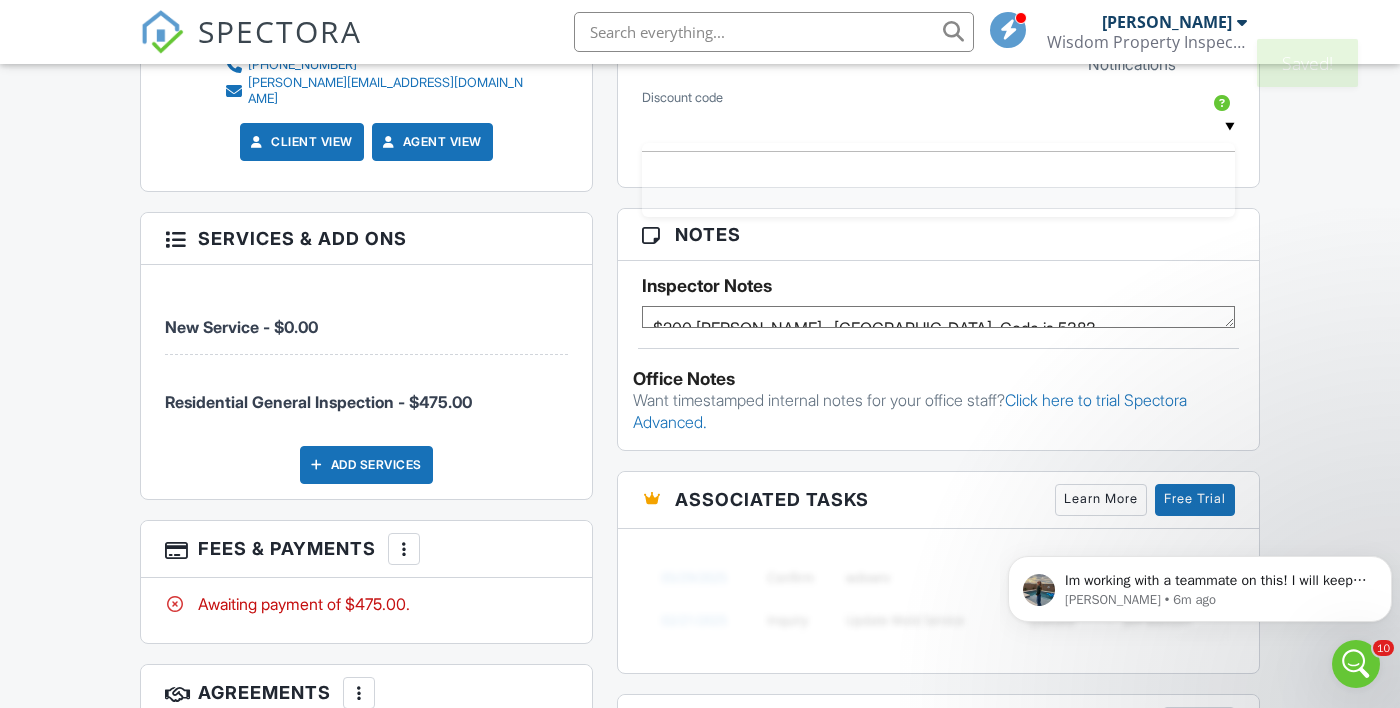 scroll, scrollTop: 1184, scrollLeft: 0, axis: vertical 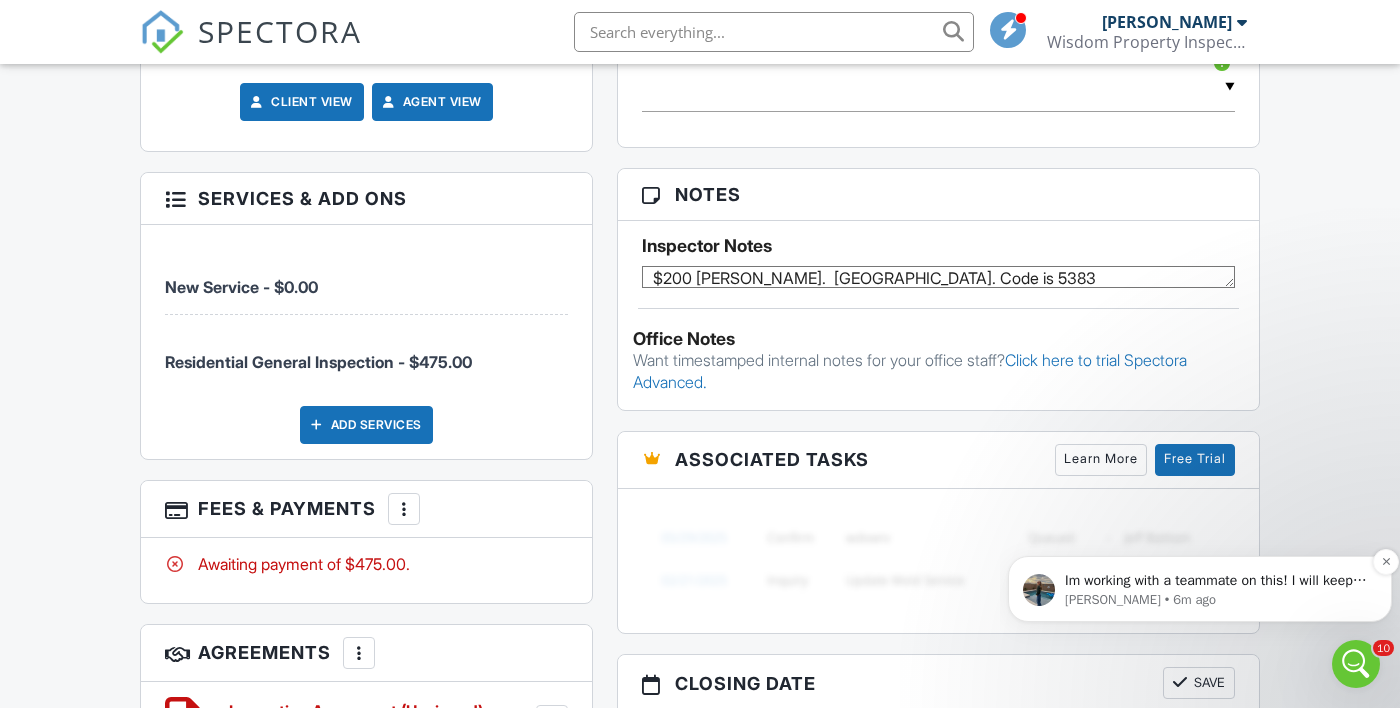 click on "[PERSON_NAME] • 6m ago" at bounding box center (1216, 600) 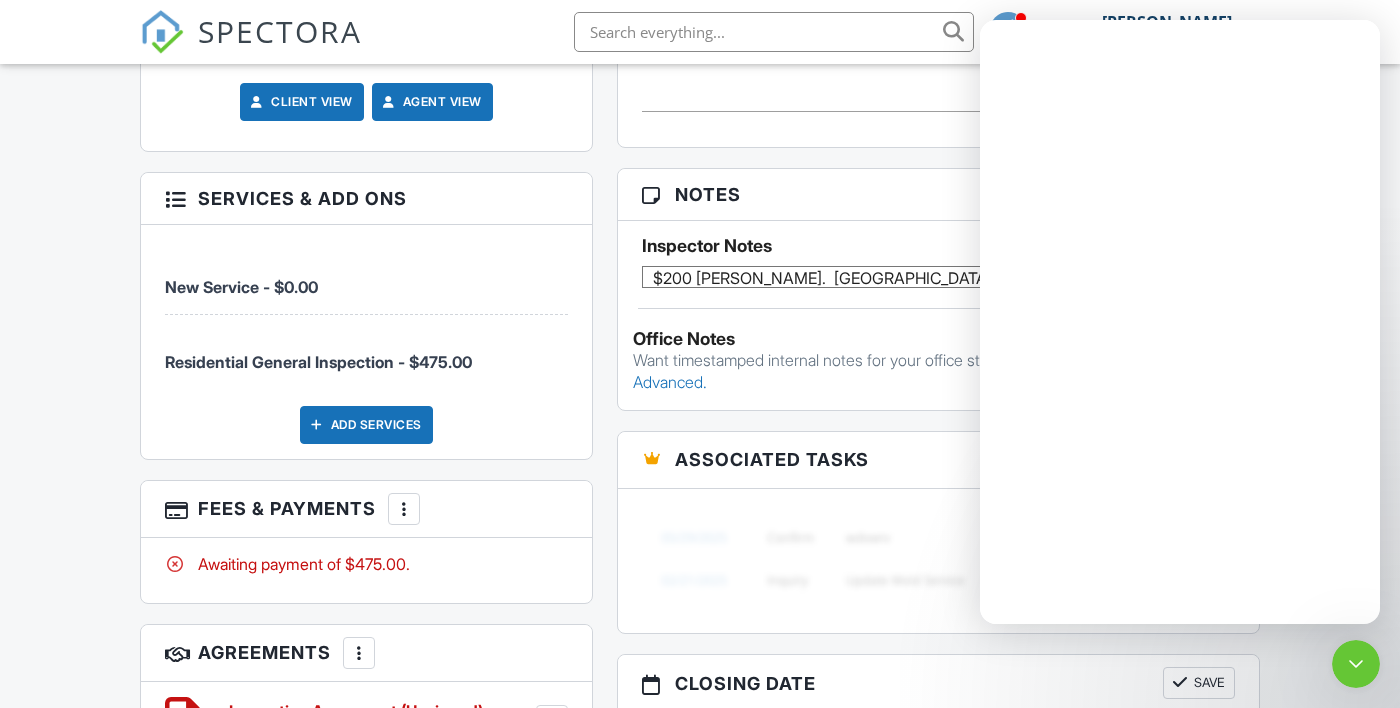 scroll, scrollTop: 0, scrollLeft: 0, axis: both 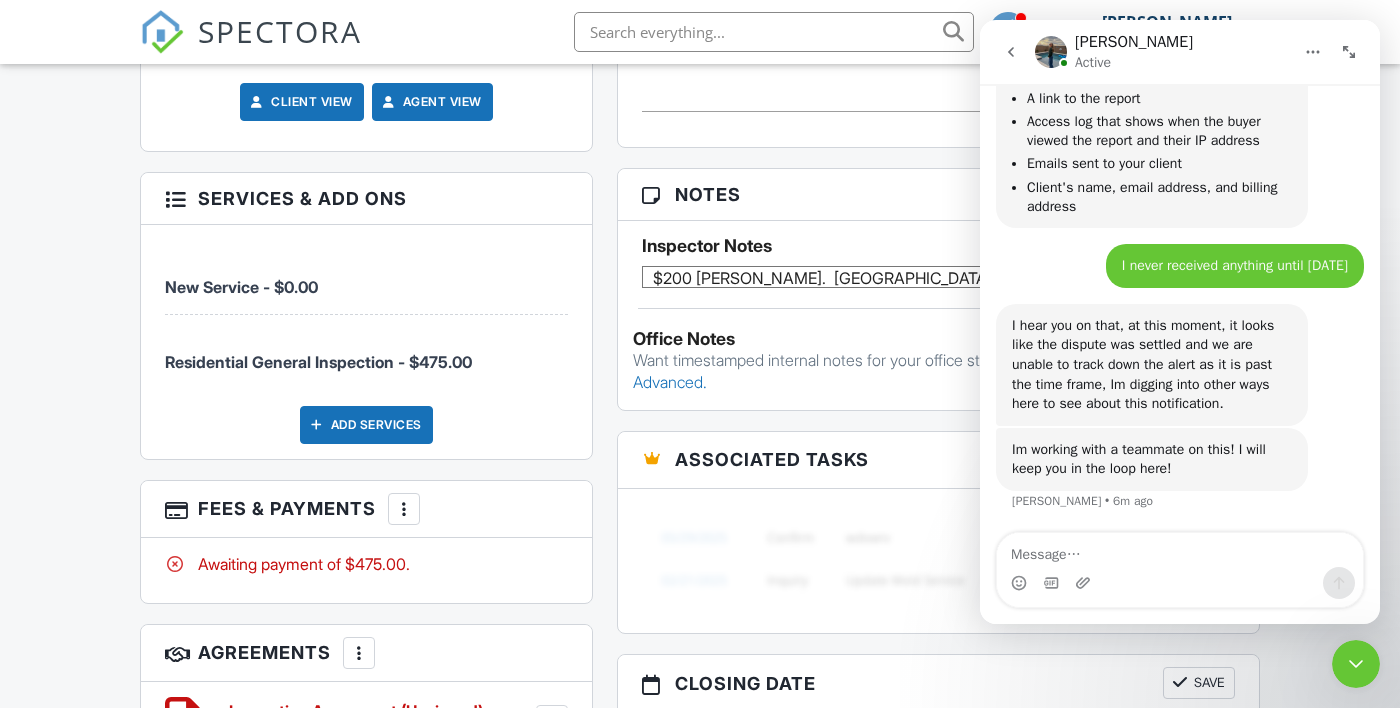 click 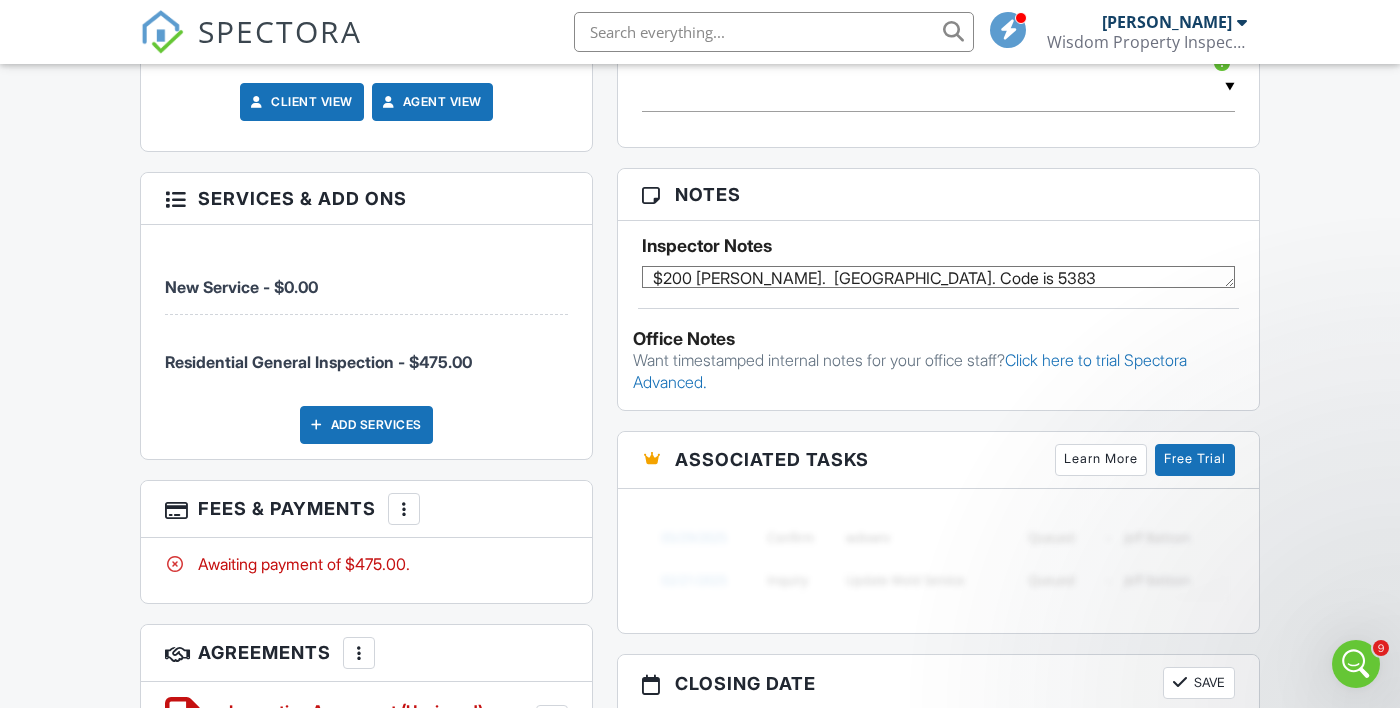 scroll, scrollTop: 0, scrollLeft: 0, axis: both 